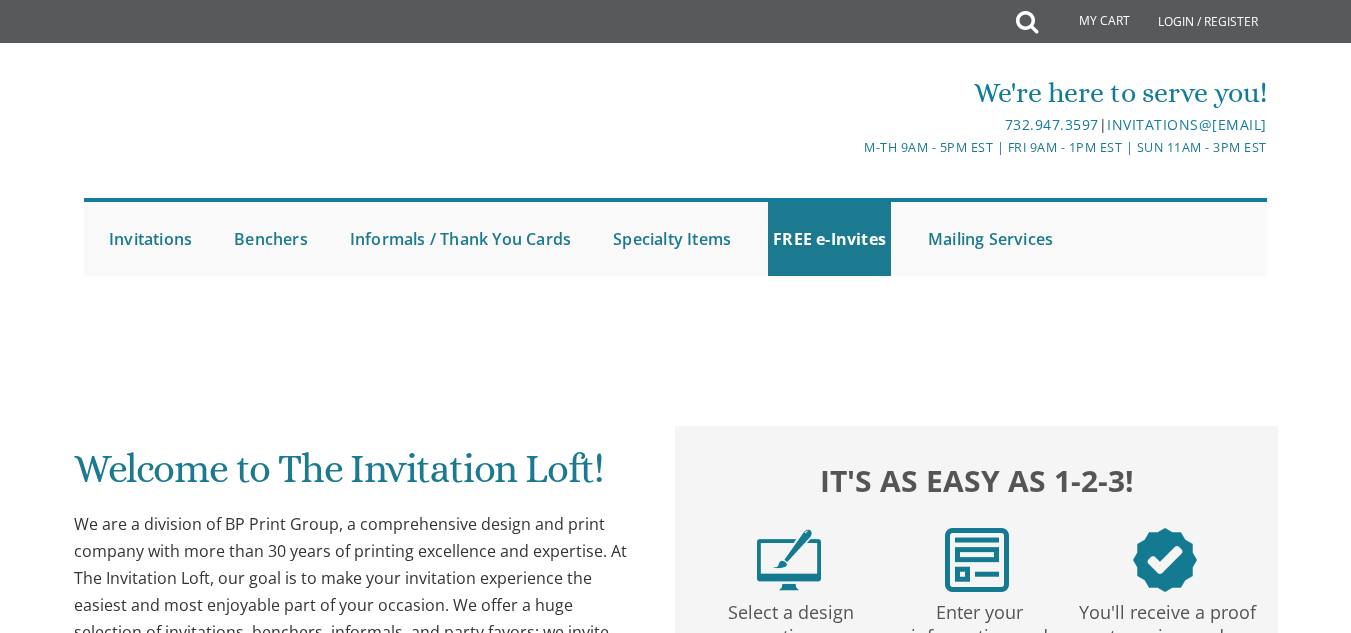 scroll, scrollTop: 0, scrollLeft: 0, axis: both 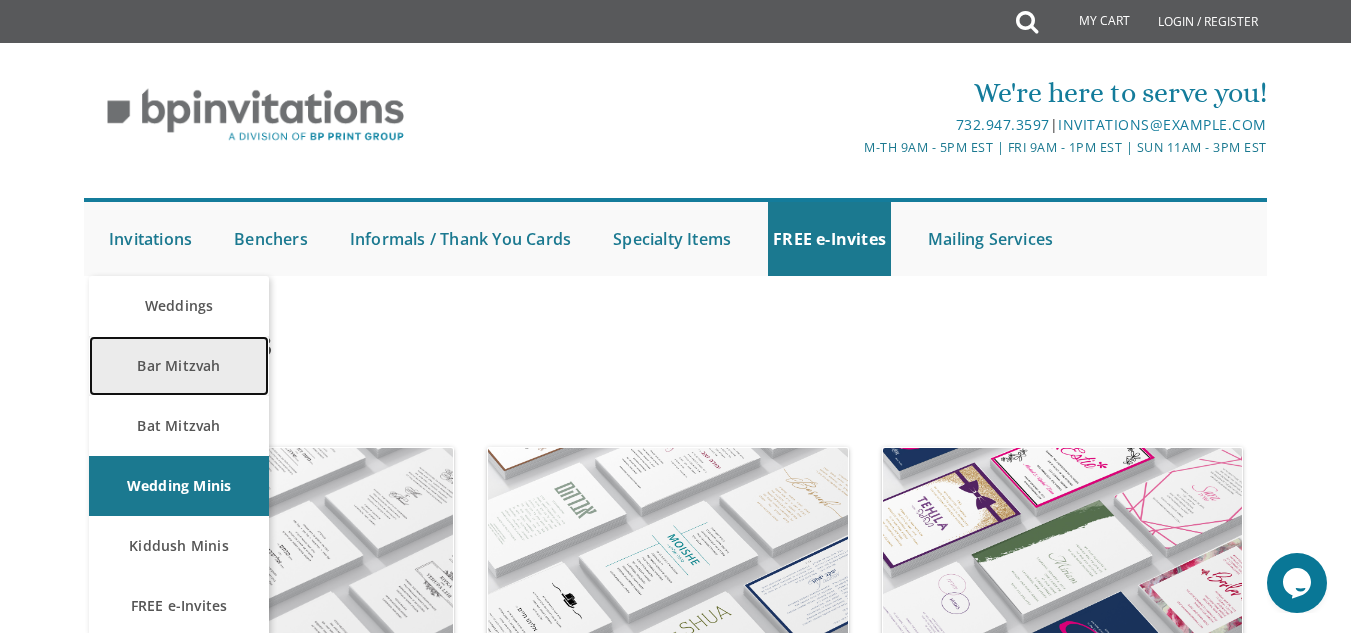 click on "Bar Mitzvah" at bounding box center [179, 366] 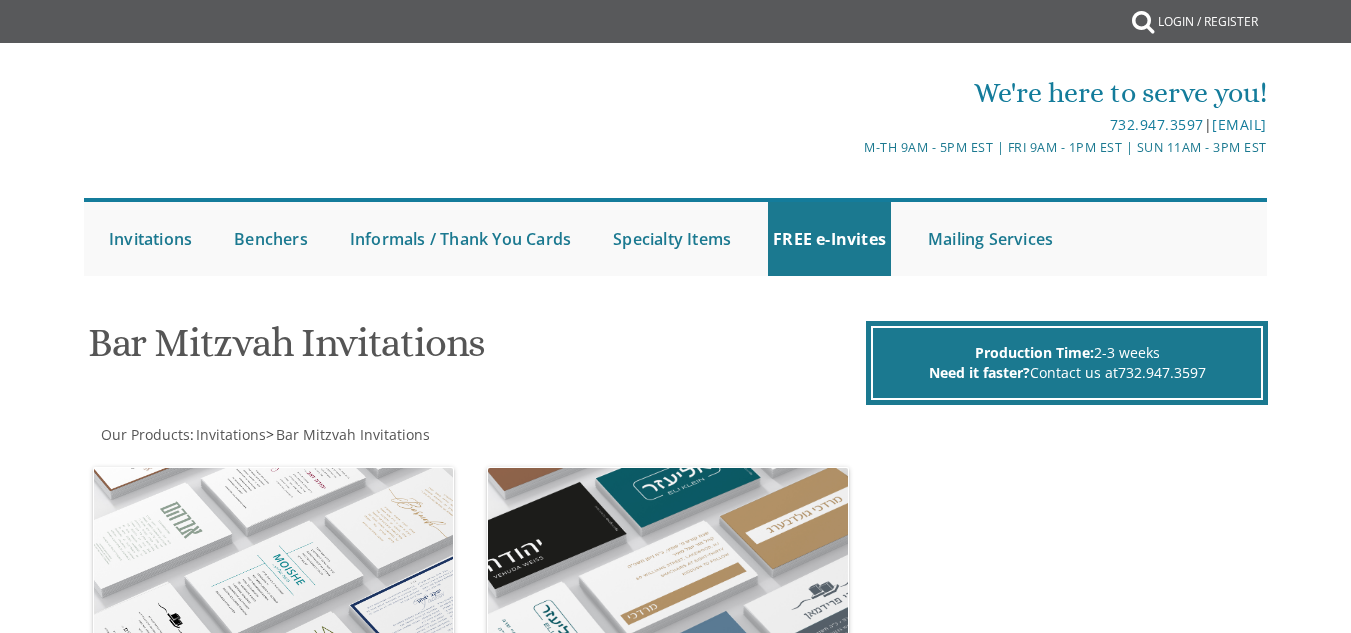 scroll, scrollTop: 0, scrollLeft: 0, axis: both 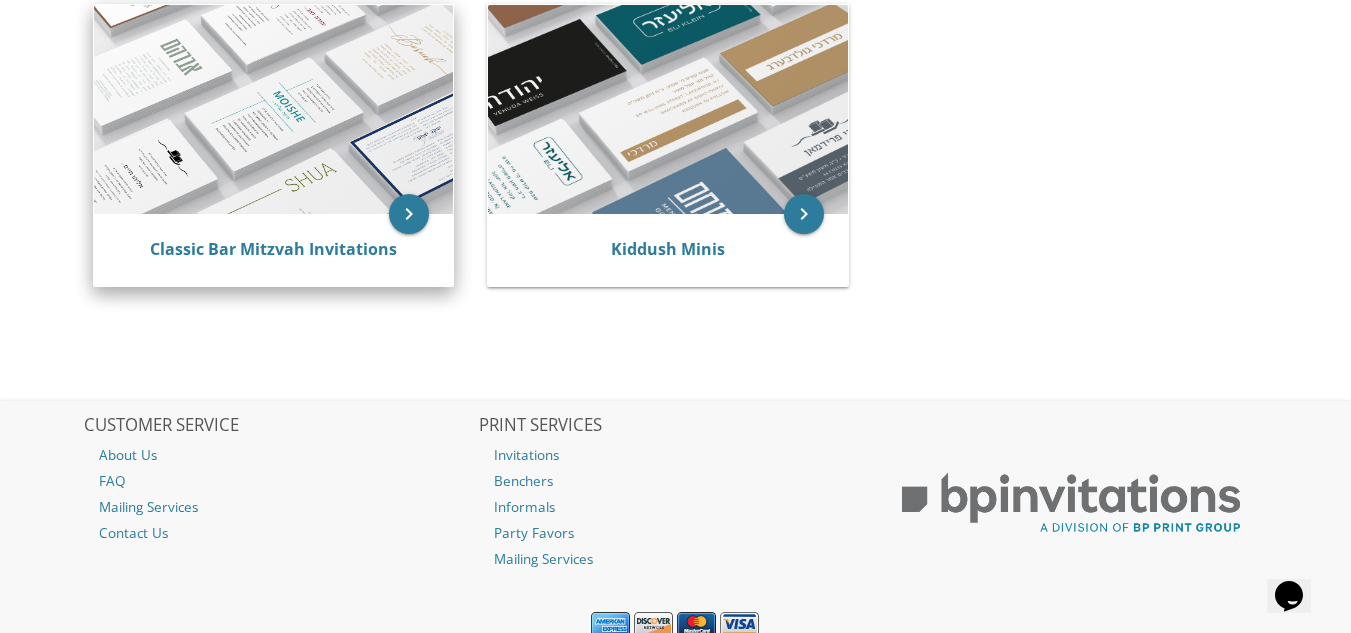click on "Classic Bar Mitzvah Invitations" at bounding box center [273, 250] 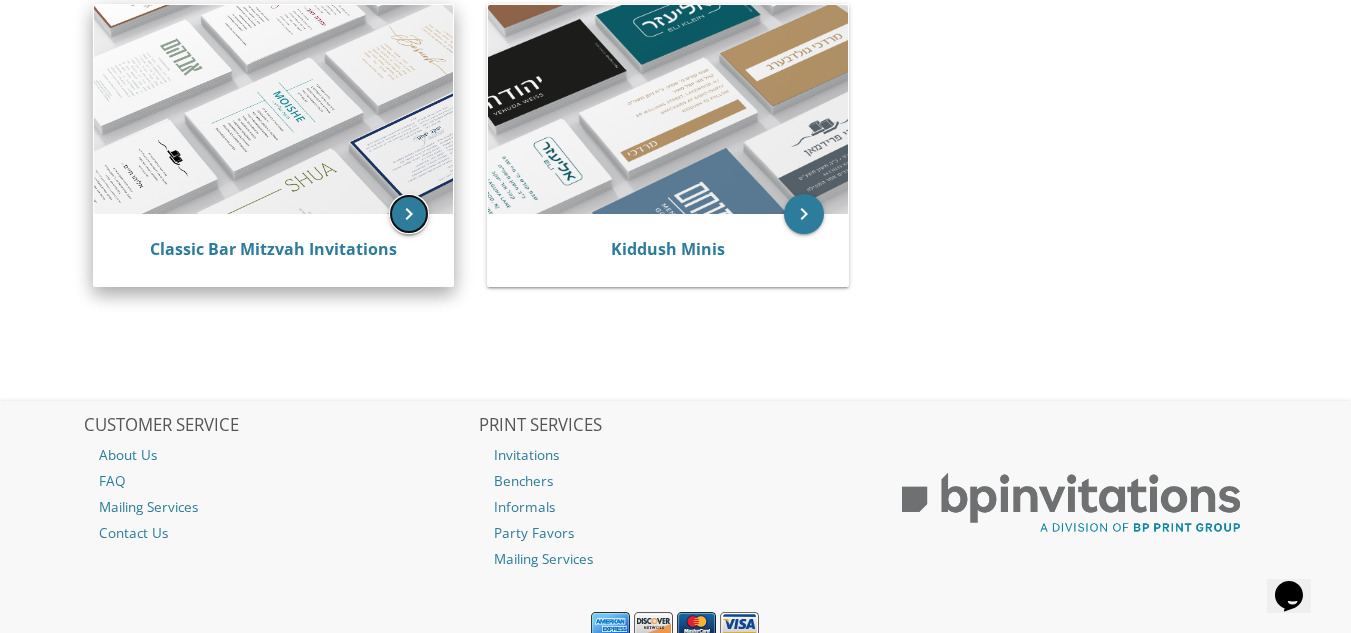 click on "keyboard_arrow_right" at bounding box center (409, 214) 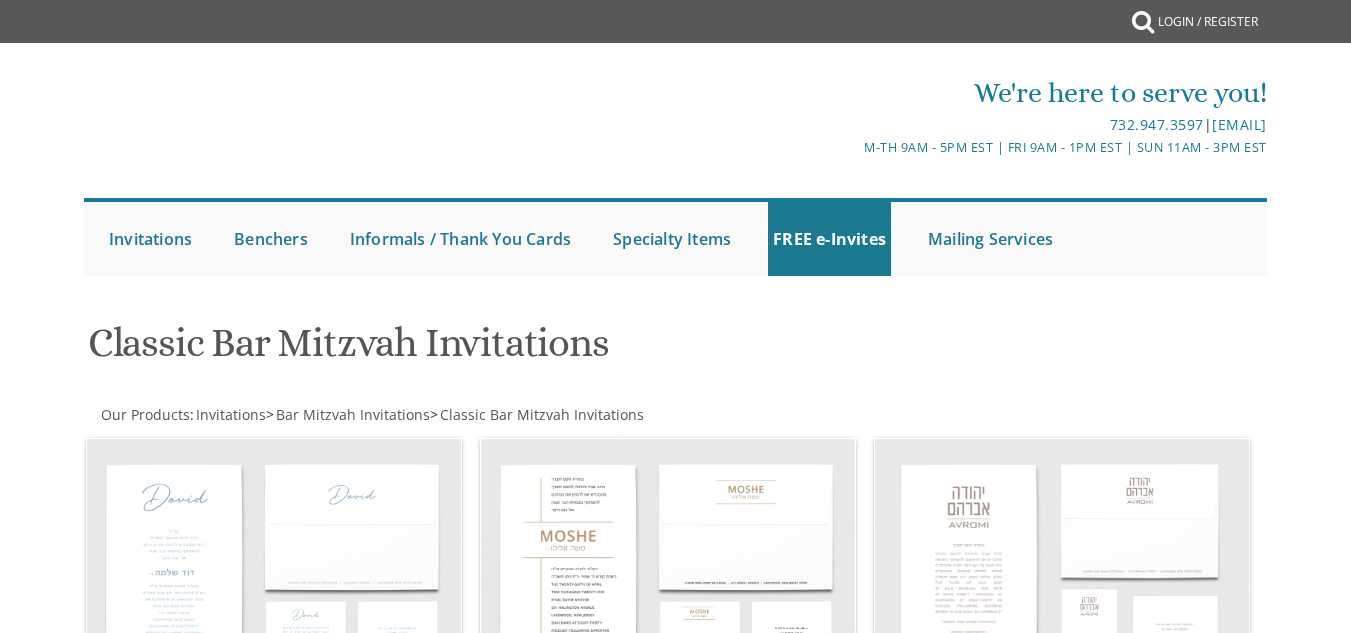 scroll, scrollTop: 0, scrollLeft: 0, axis: both 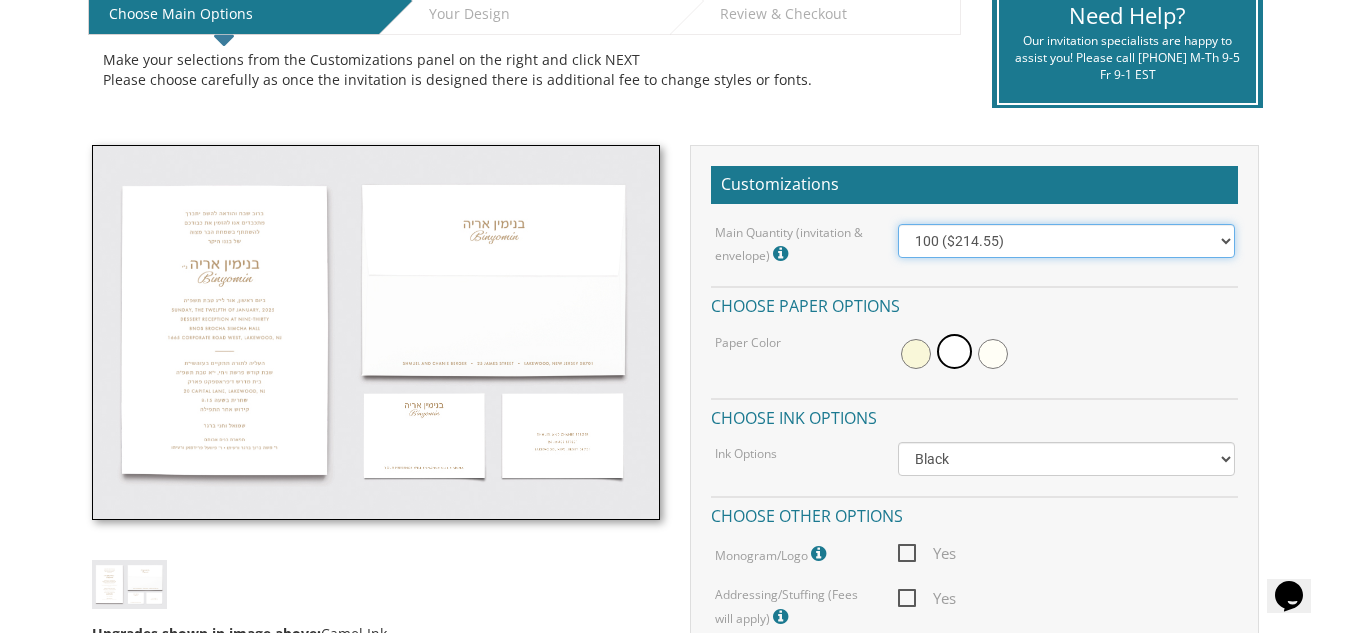 click on "100 ($214.55) 200 ($254.60) 300 ($294.25) 400 ($333.55) 500 ($373.90) 600 ($413.25) 700 ($452.35) 800 ($491.40) 900 ($528.00) 1000 ($568.05)" at bounding box center (1066, 241) 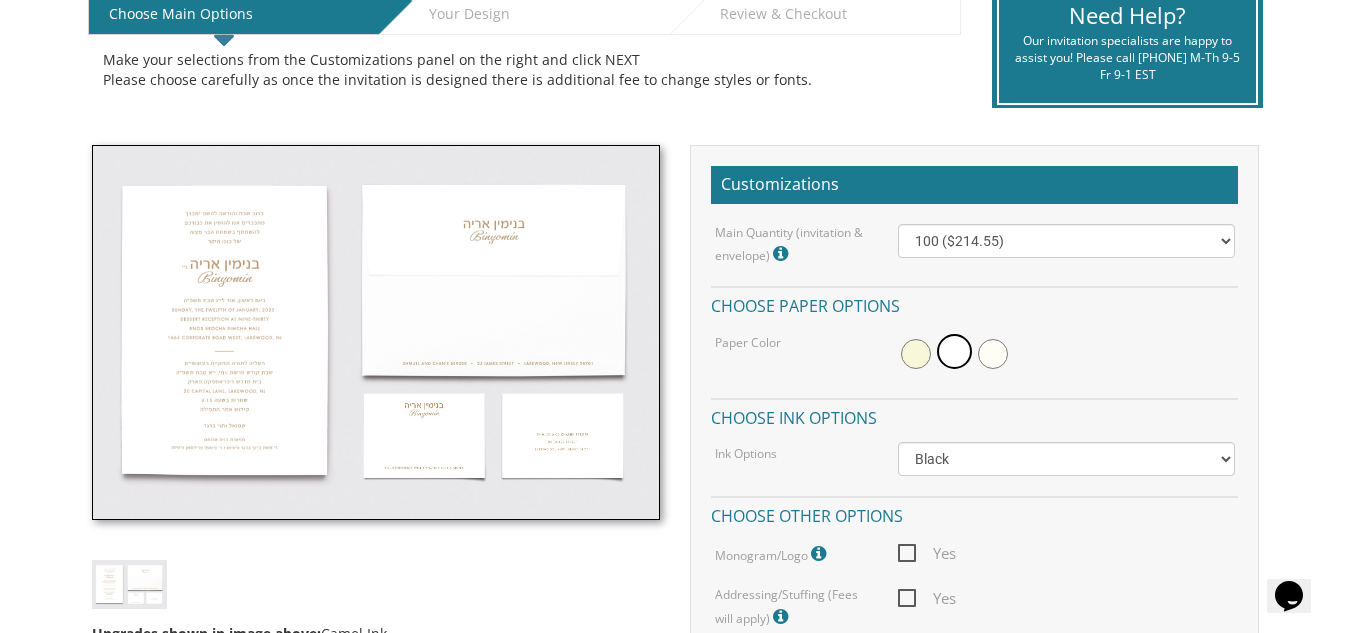 click on "My Cart
{{shoppingcart.totalQuantityDisplay}}
Total:
{{shoppingcart.subtotal}}
{{shoppingcart.total}}
{{shoppingcartitem.description}}
Qty. {{shoppingcartitem.quantity}}
{{productoption.name}}" at bounding box center [675, 833] 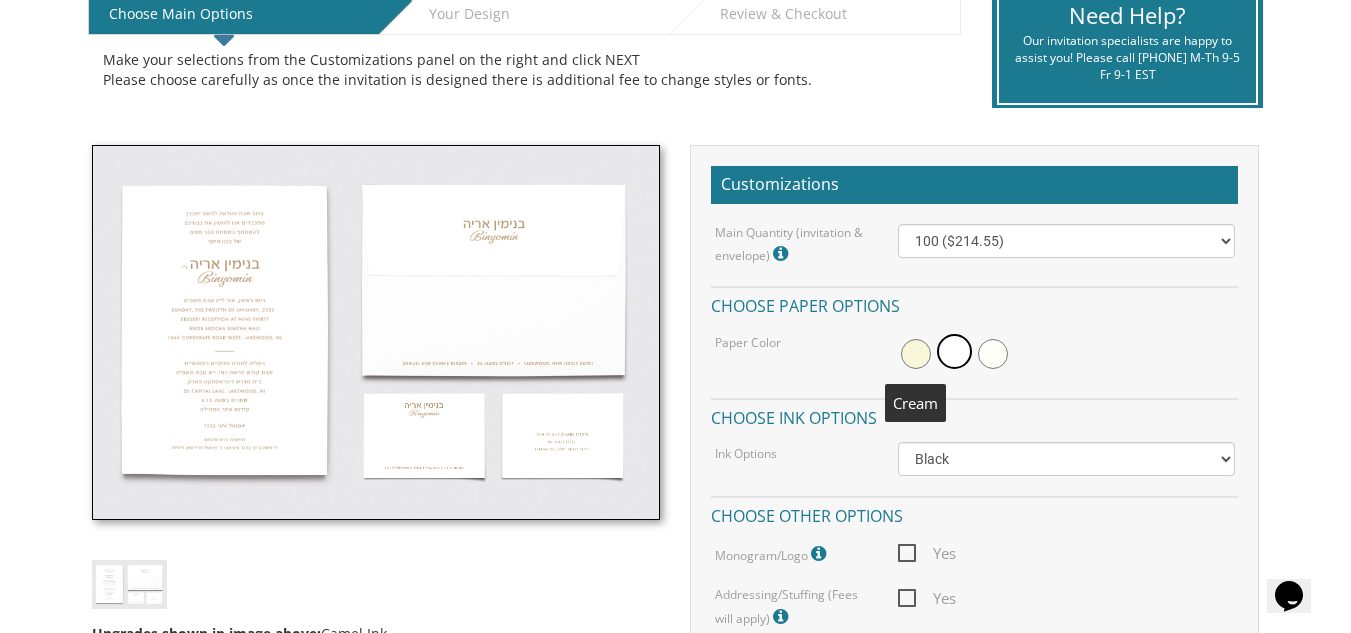 click at bounding box center (916, 354) 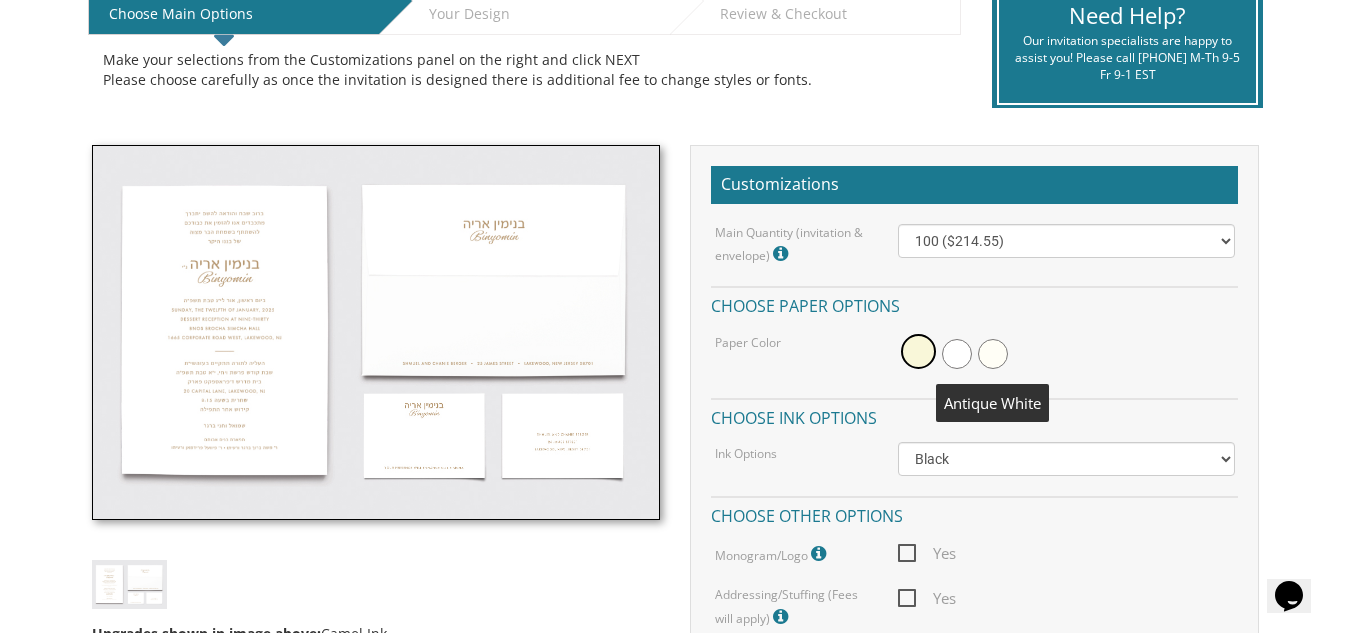 click at bounding box center [993, 354] 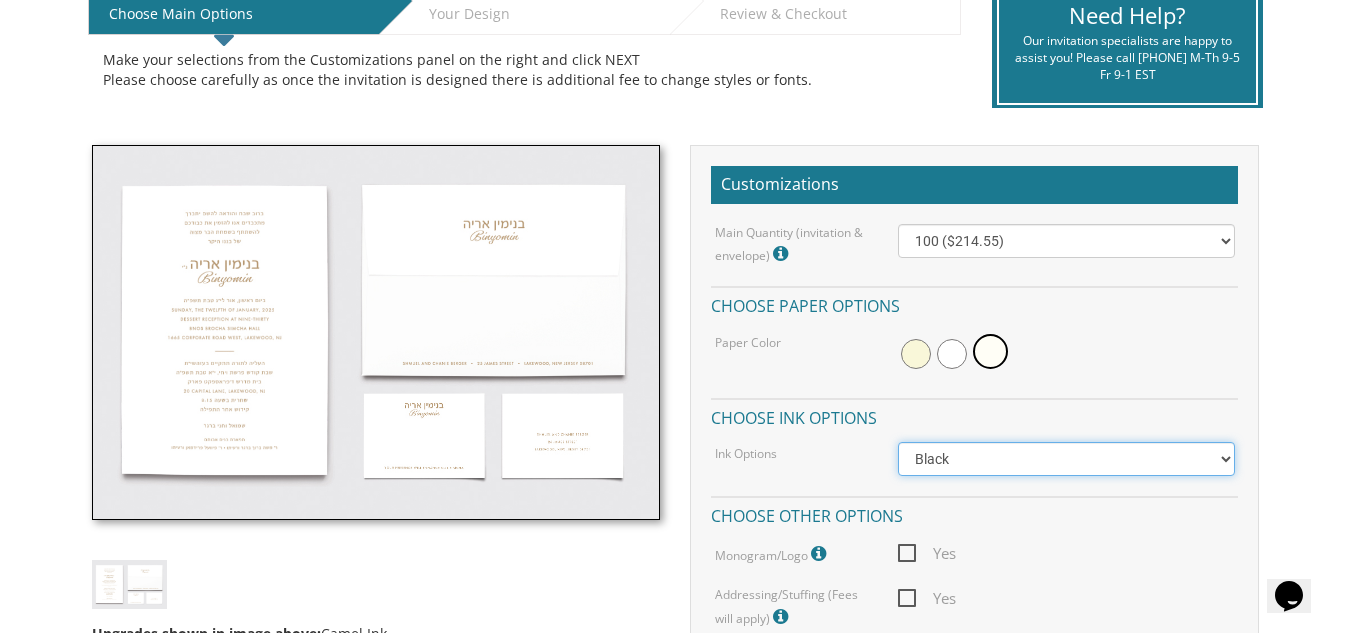 click on "Black Colored Ink ($65.00) Black + One Color ($100.00) Two Colors ($137.95)" at bounding box center [1066, 459] 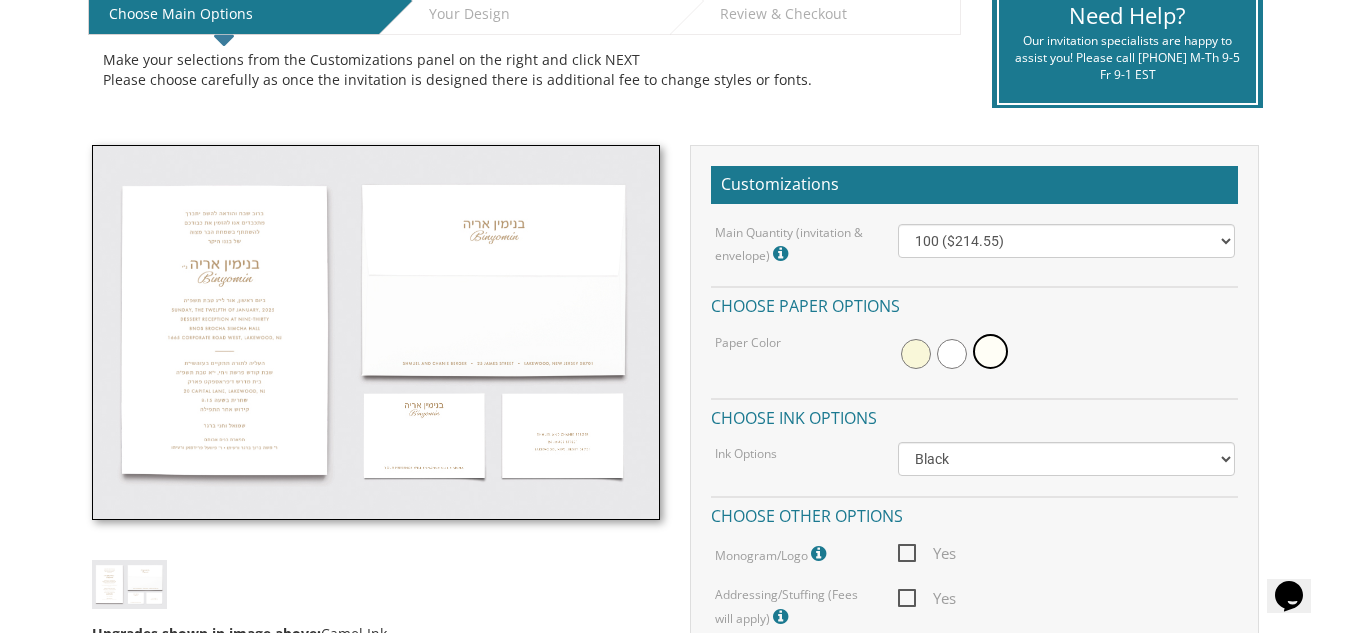 click on "My Cart
{{shoppingcart.totalQuantityDisplay}}
Total:
{{shoppingcart.subtotal}}
{{shoppingcart.total}}
{{shoppingcartitem.description}}
Qty. {{shoppingcartitem.quantity}}
{{productoption.name}}" at bounding box center (675, 833) 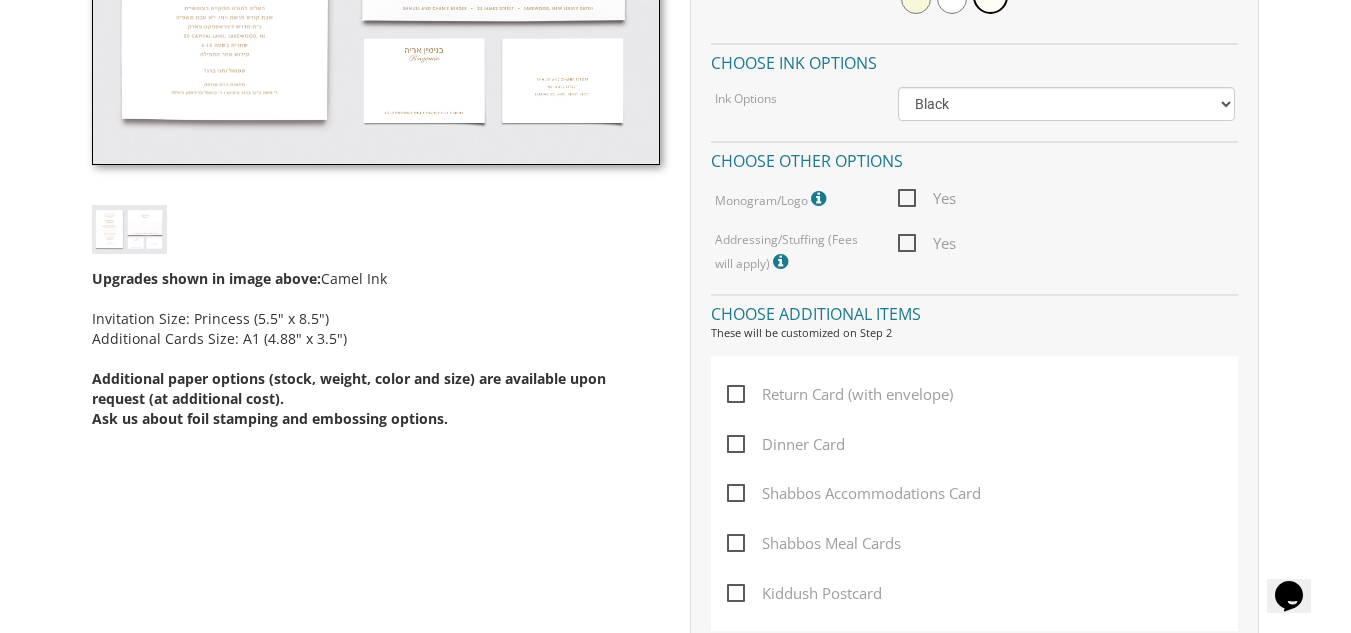 scroll, scrollTop: 807, scrollLeft: 0, axis: vertical 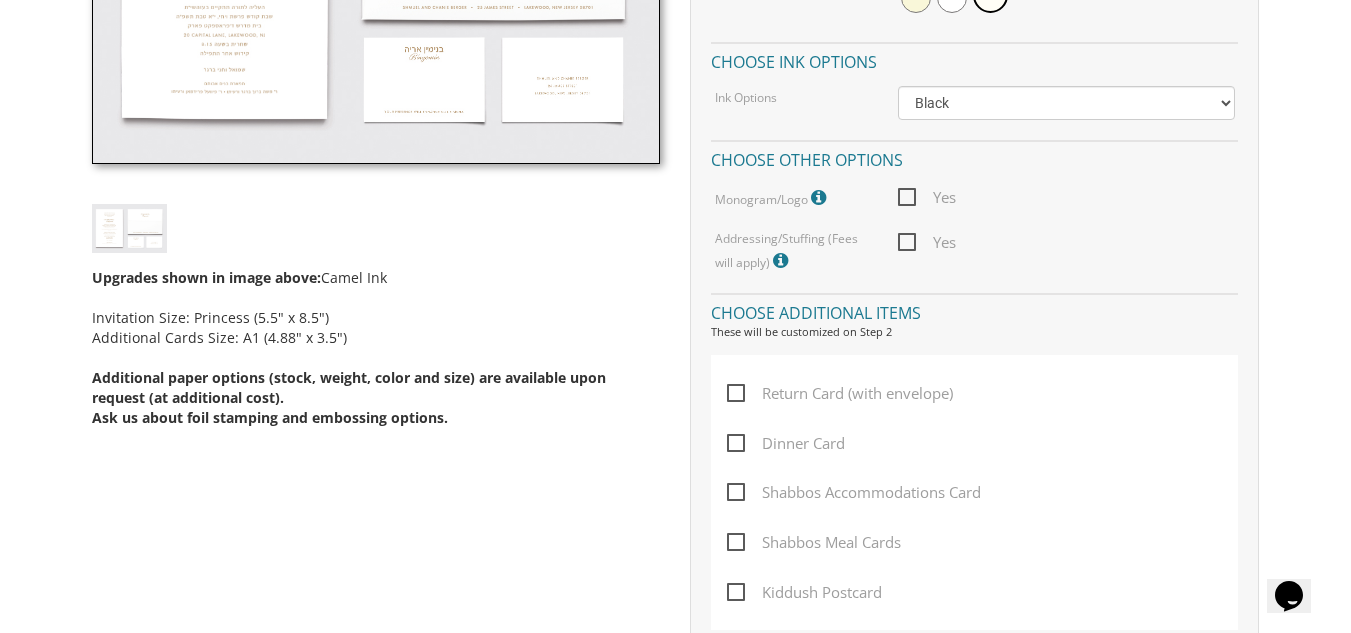 click on "Yes" at bounding box center (927, 197) 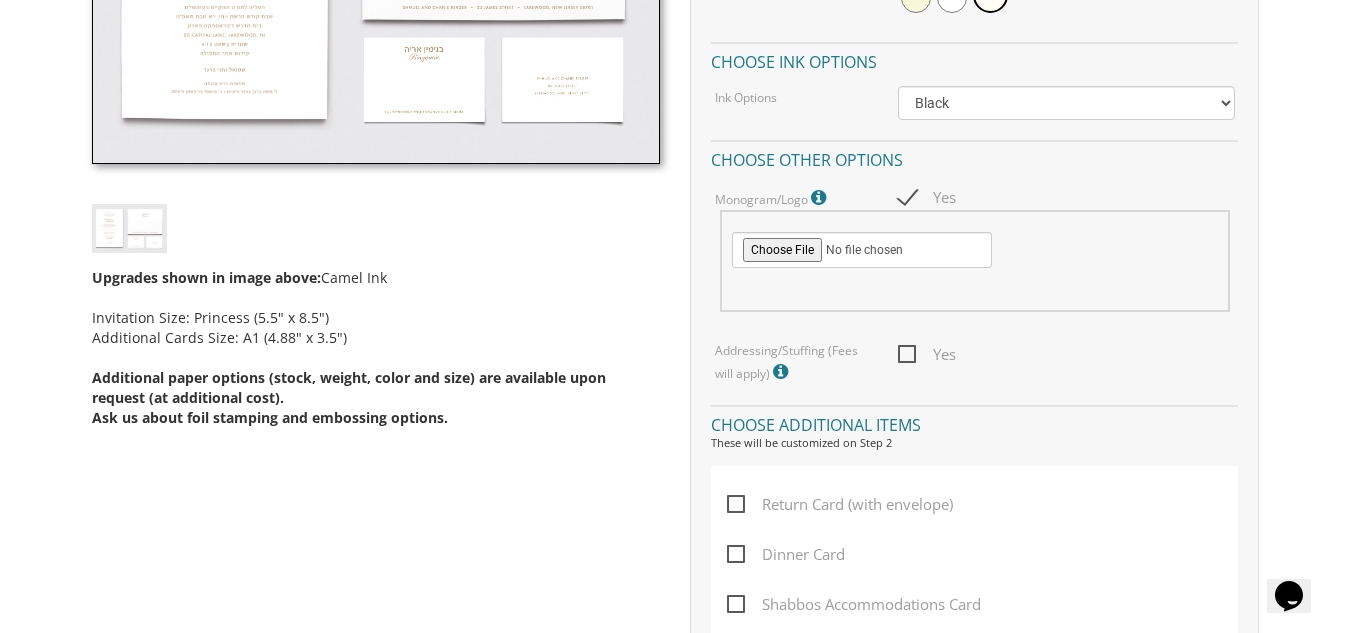 click on "Yes" at bounding box center [927, 197] 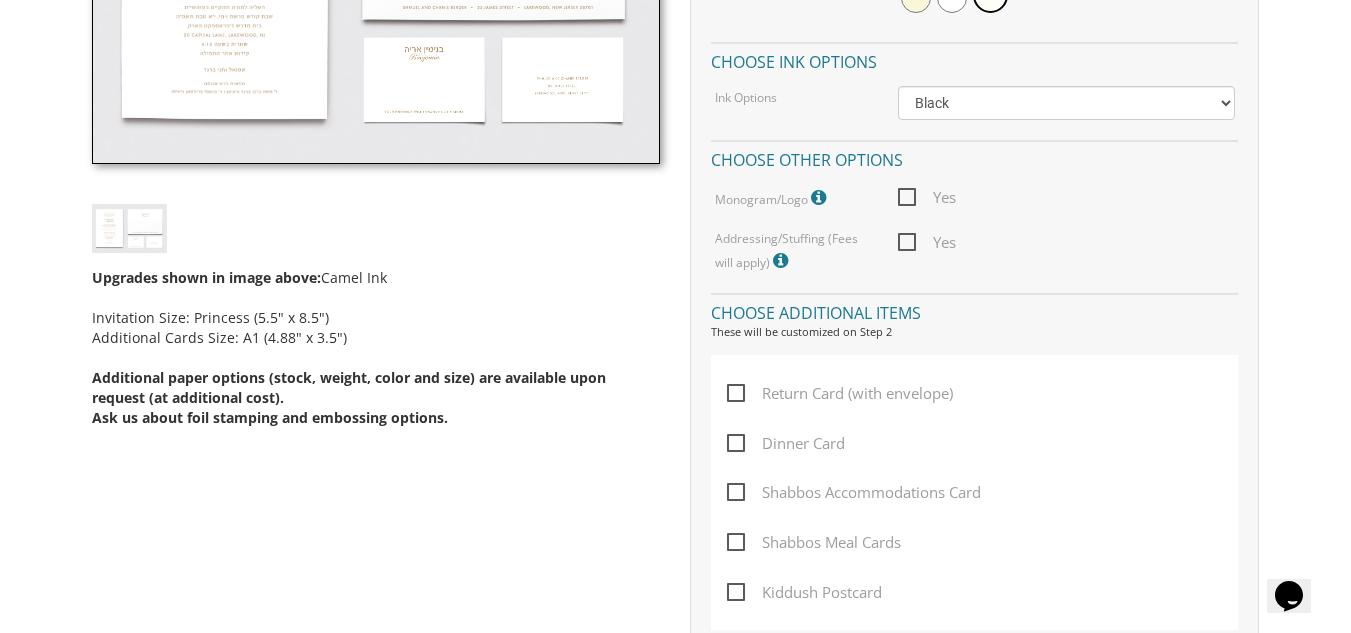 click on "Yes" at bounding box center [927, 197] 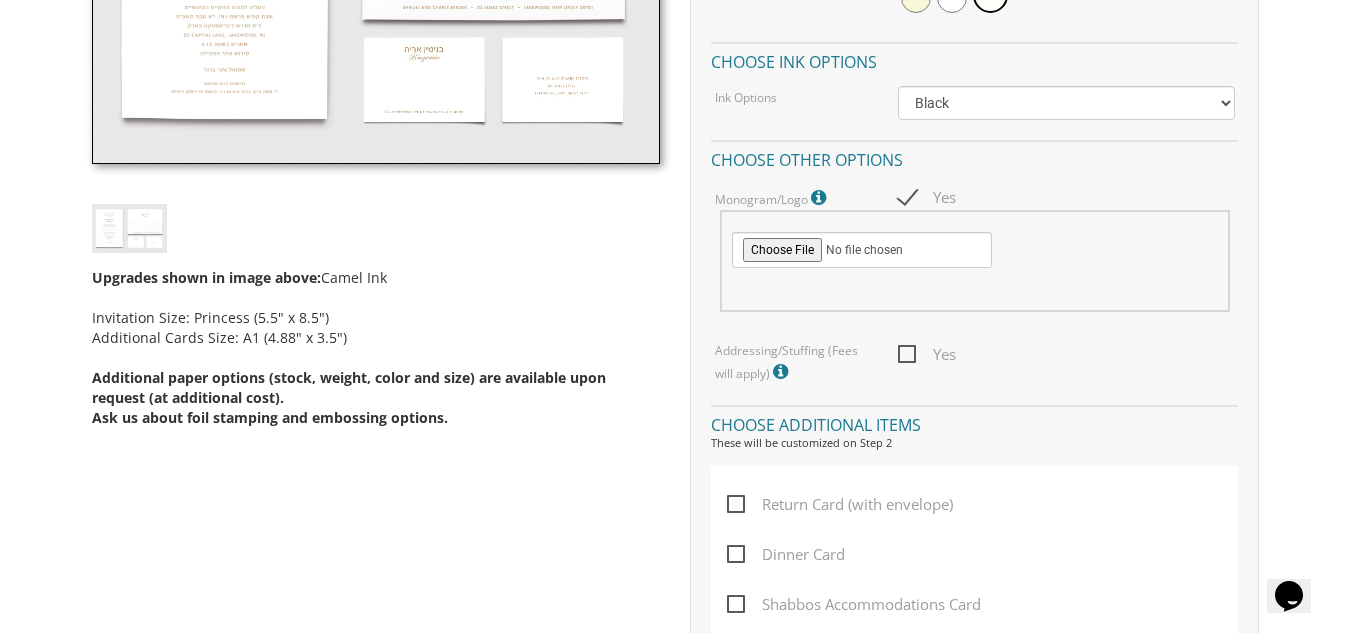 click on "Yes" at bounding box center (927, 197) 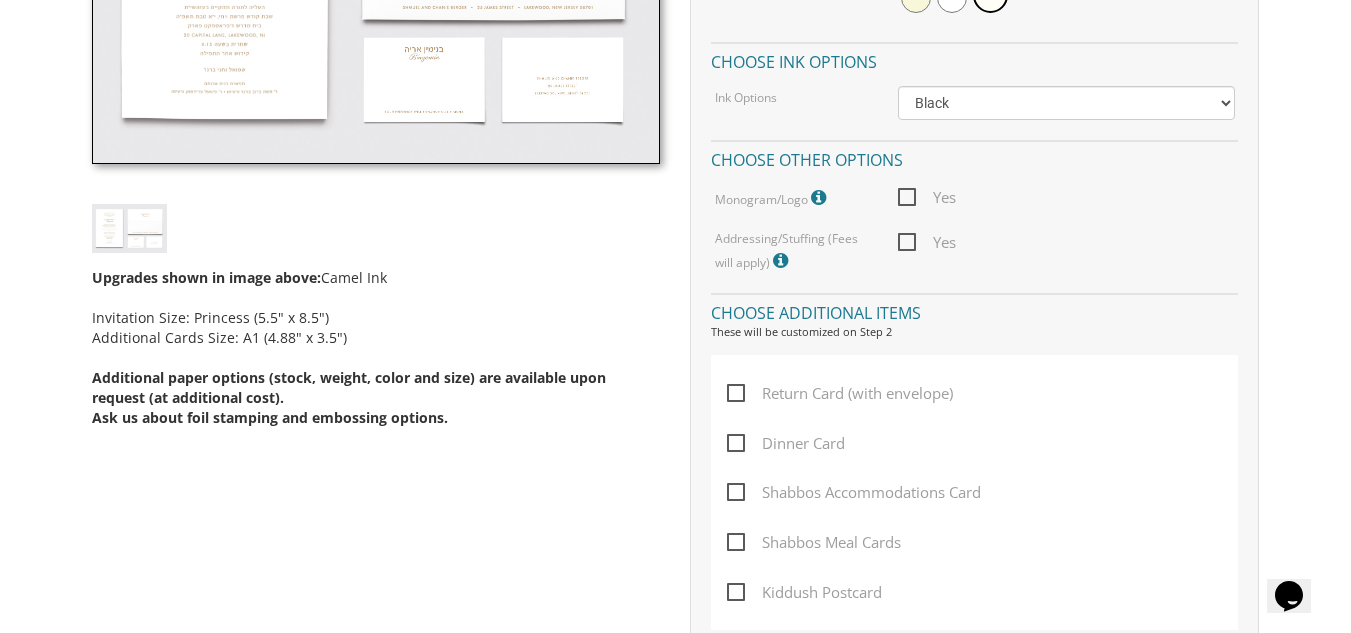 click on "Customizations
Main Quantity (invitation & envelope) Invitation Size: Princess (5.5" x 8.5") 100 ($214.55) 200 ($254.60) 300 ($294.25) 400 ($333.55) 500 ($373.90) 600 ($413.25) 700 ($452.35) 800 ($491.40) 900 ($528.00) 1000 ($568.05) Choose paper options   Paper Color   Choose ink options   Ink Options Black Colored Ink ($65.00) Black + One Color ($100.00) Two Colors ($137.95) Choose other options   Monogram/Logo For best results, please upload a vector pdf. High res png (transparent background) also acceptable.   Yes     Addressing/Stuffing (Fees will apply) Additional Fees will apply. Please speak to a customer service representative for more information.   Yes     Choose additional items These will be customized on Step 2
Return Card (with envelope)" at bounding box center (974, 409) 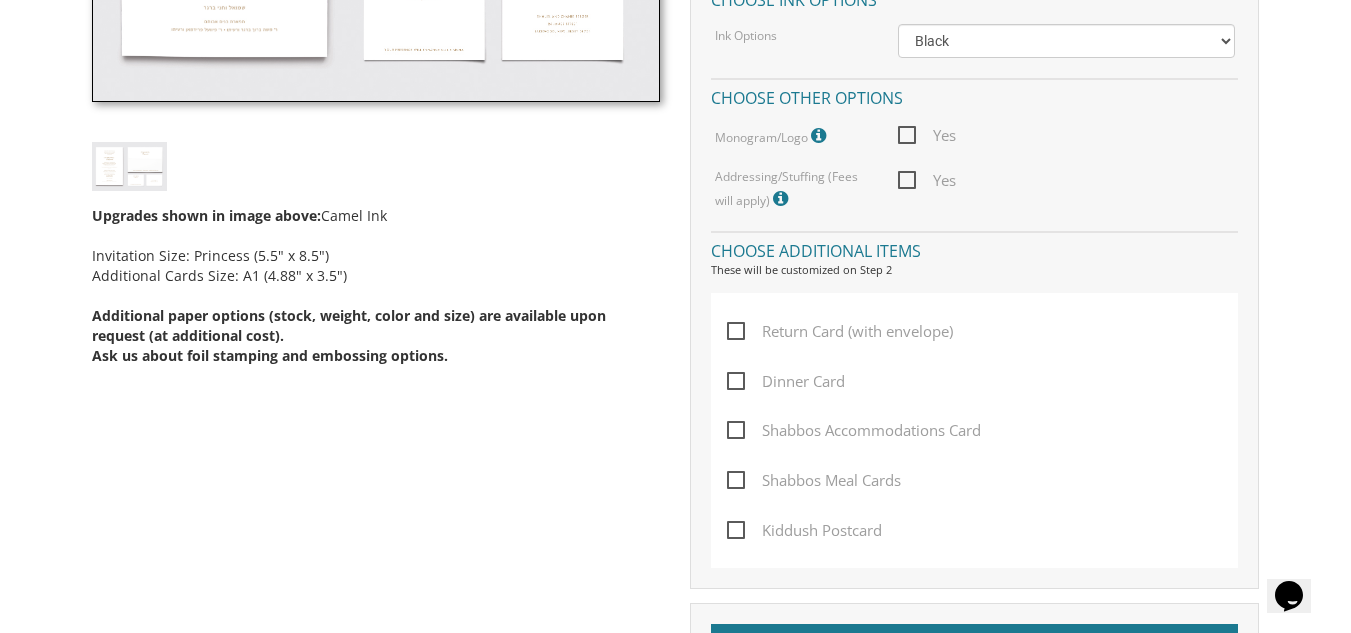 scroll, scrollTop: 892, scrollLeft: 0, axis: vertical 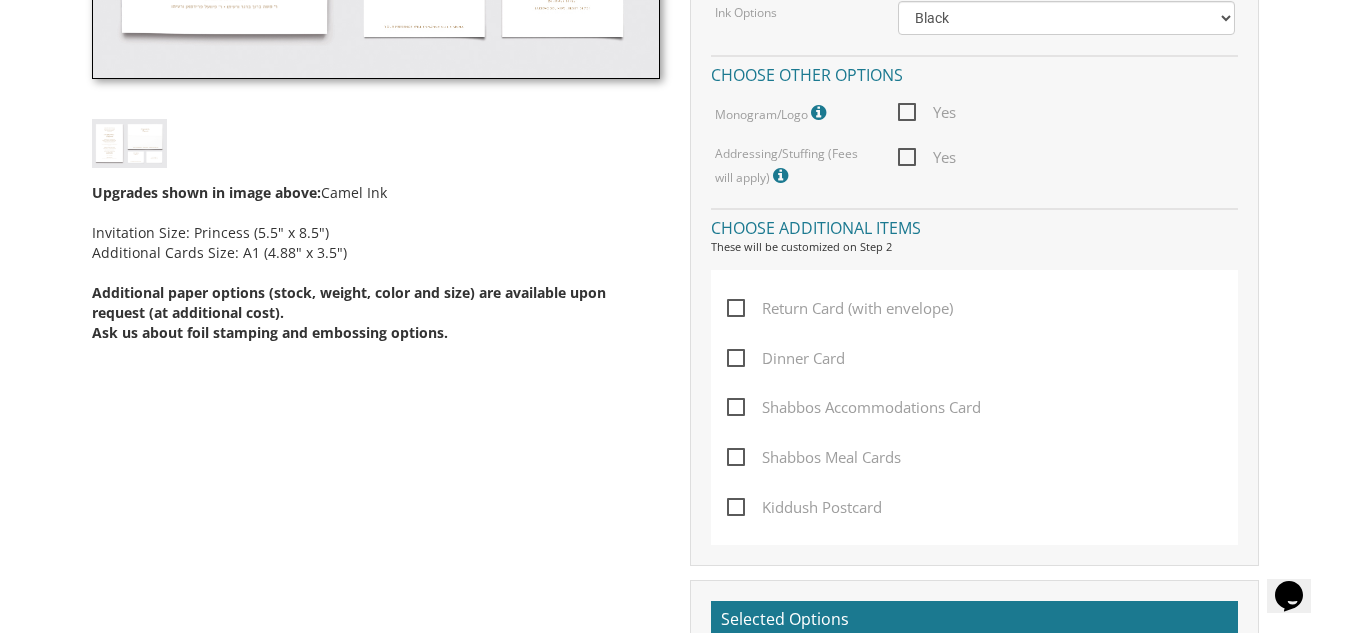 click on "Return Card (with envelope)" at bounding box center (840, 308) 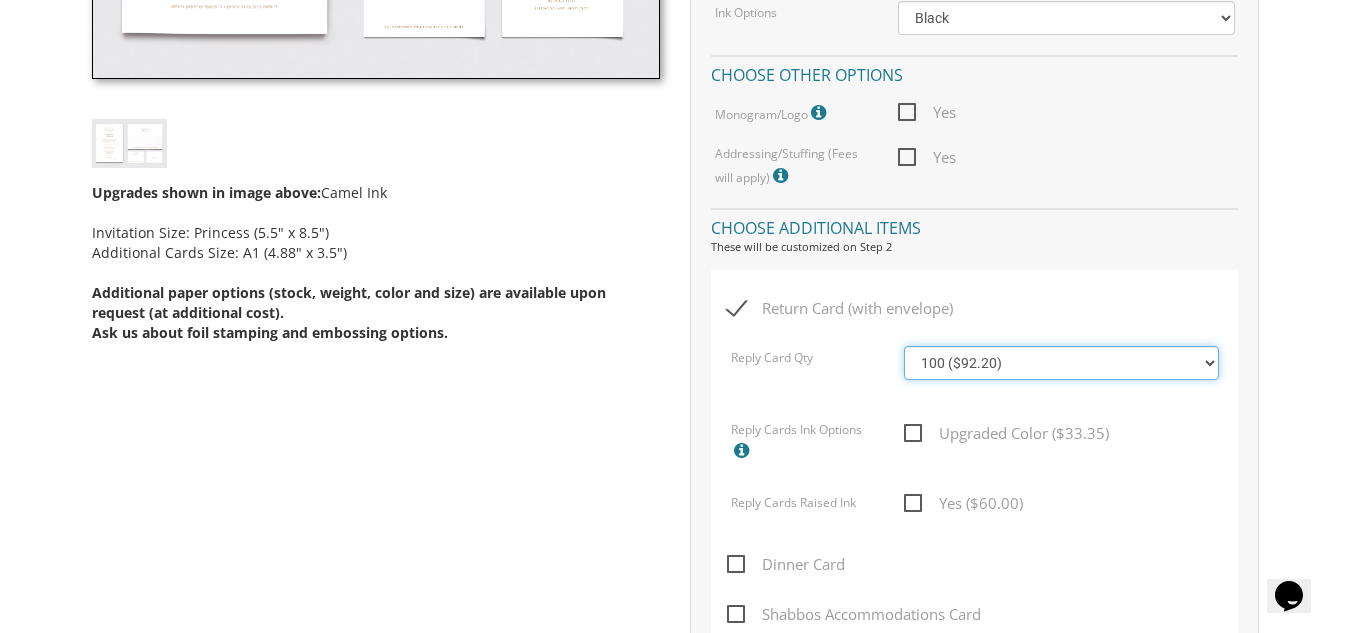 click on "100 ($92.20) 200 ($119.30) 300 ($141.90) 400 ($168.75) 500 ($191.00) 600 ($217.80) 700 ($240.15) 800 ($264.65) 900 ($289.05) 1000 ($311.20)" at bounding box center [1061, 363] 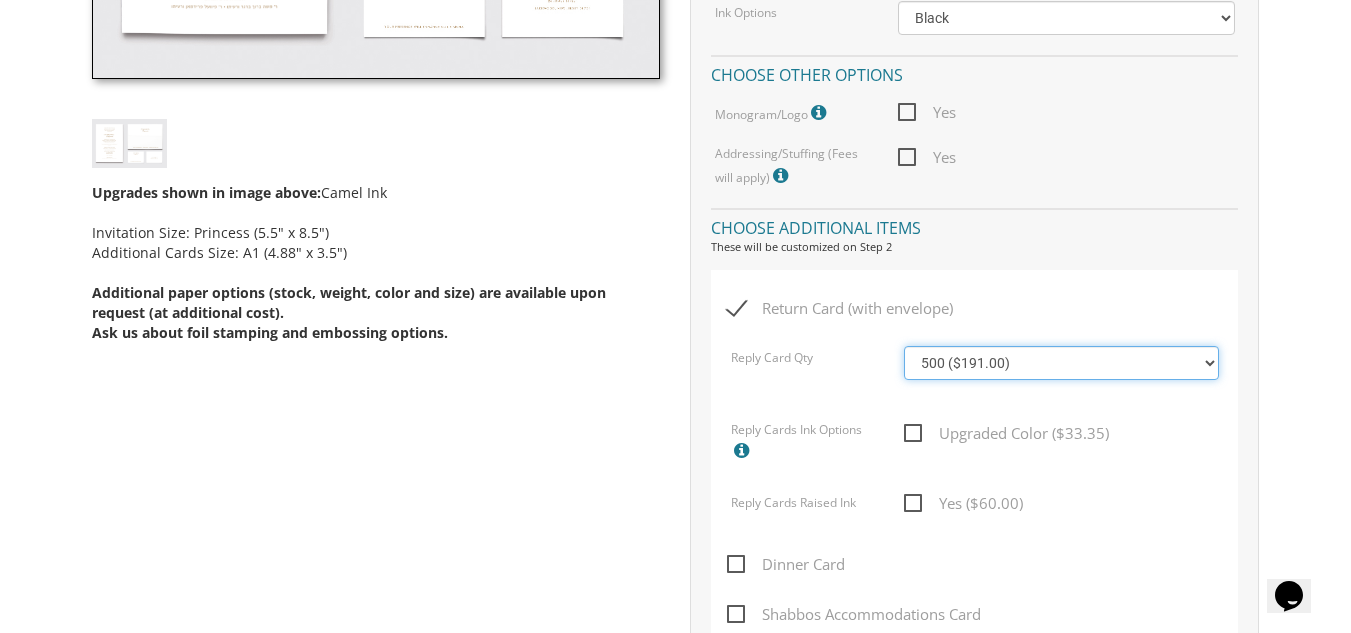 click on "100 ($92.20) 200 ($119.30) 300 ($141.90) 400 ($168.75) 500 ($191.00) 600 ($217.80) 700 ($240.15) 800 ($264.65) 900 ($289.05) 1000 ($311.20)" at bounding box center [1061, 363] 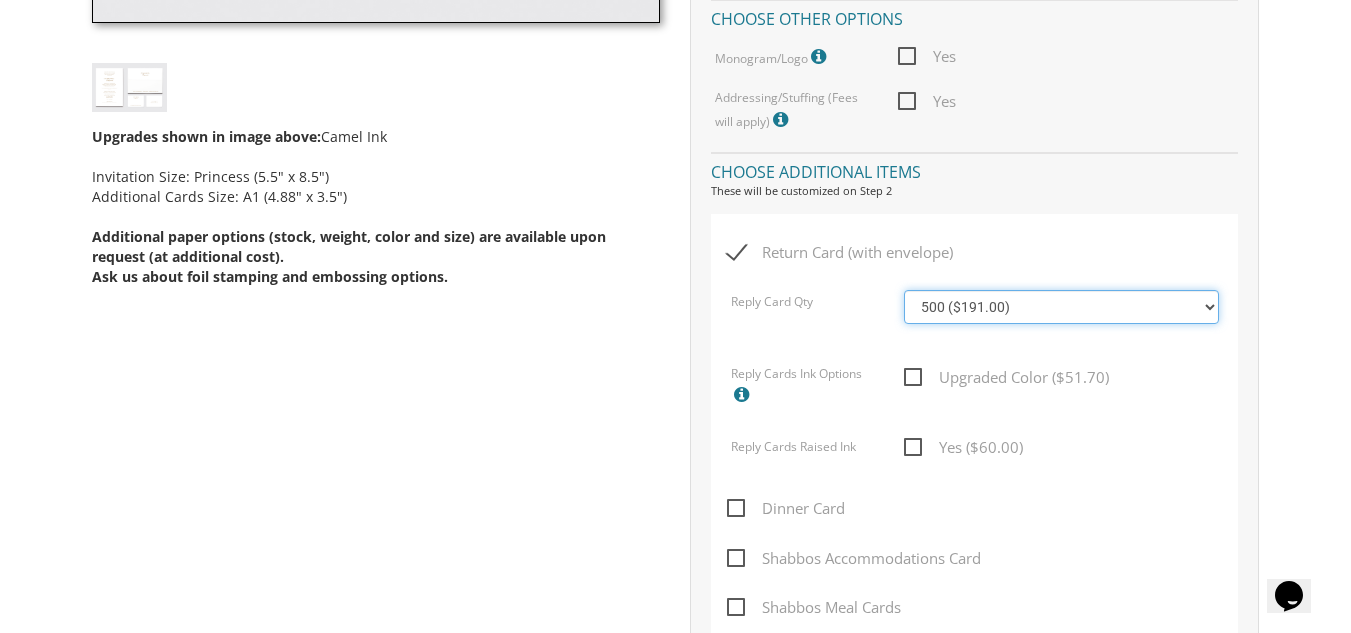 scroll, scrollTop: 1033, scrollLeft: 0, axis: vertical 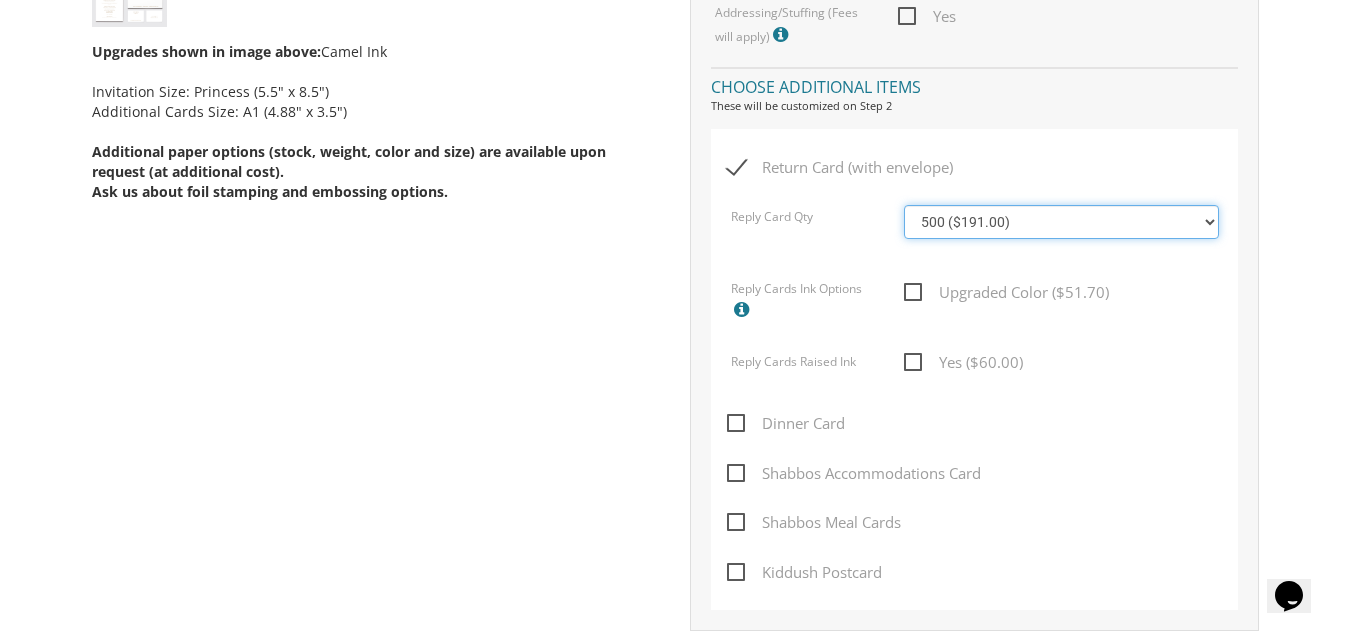 click on "100 ($92.20) 200 ($119.30) 300 ($141.90) 400 ($168.75) 500 ($191.00) 600 ($217.80) 700 ($240.15) 800 ($264.65) 900 ($289.05) 1000 ($311.20)" at bounding box center (1061, 222) 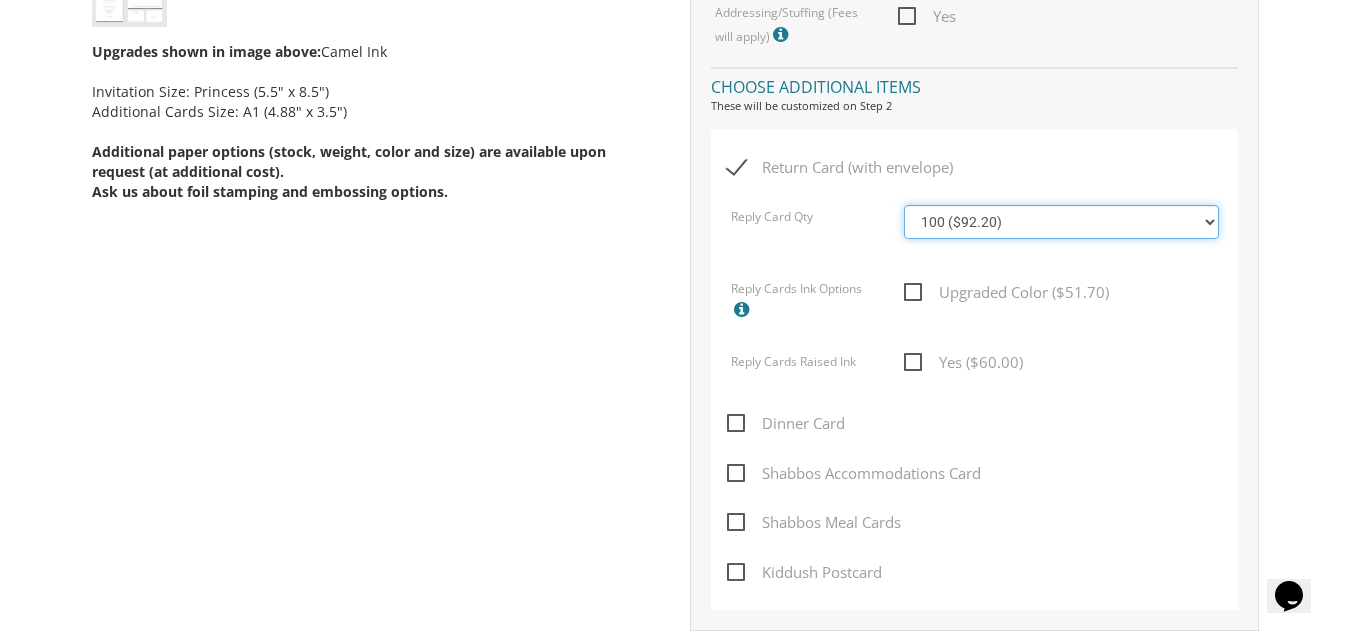 click on "100 ($92.20) 200 ($119.30) 300 ($141.90) 400 ($168.75) 500 ($191.00) 600 ($217.80) 700 ($240.15) 800 ($264.65) 900 ($289.05) 1000 ($311.20)" at bounding box center [1061, 222] 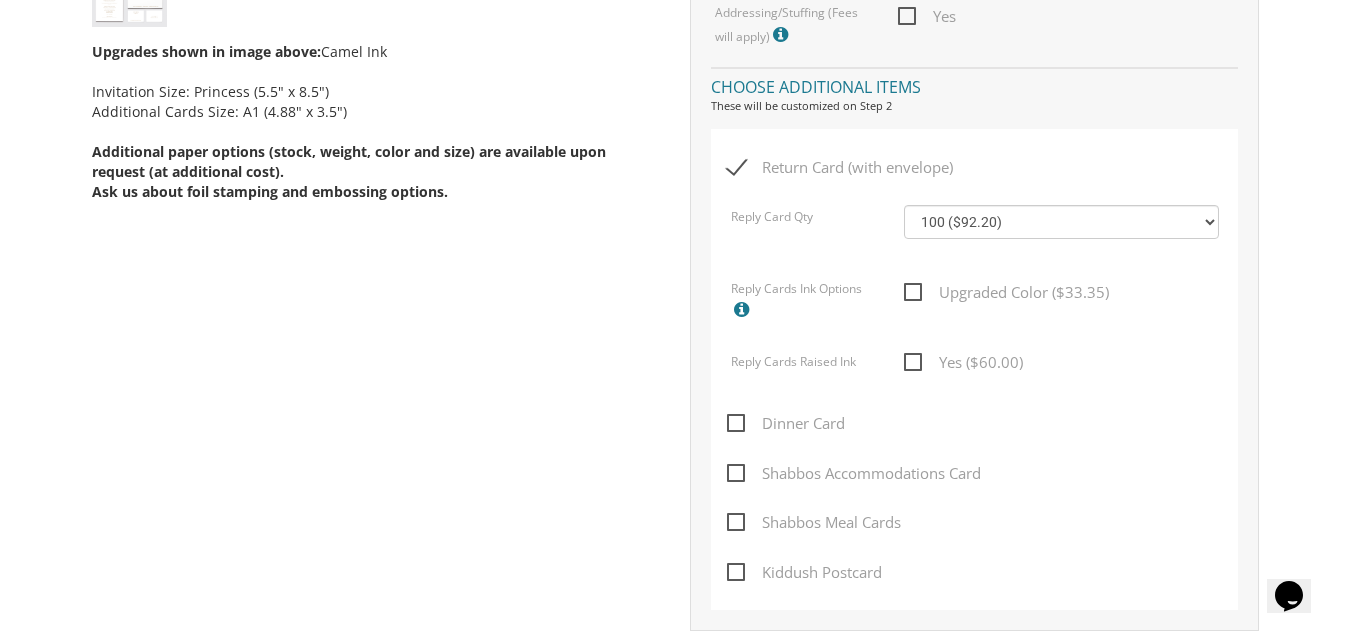 click on "Return Card (with envelope)" at bounding box center (840, 167) 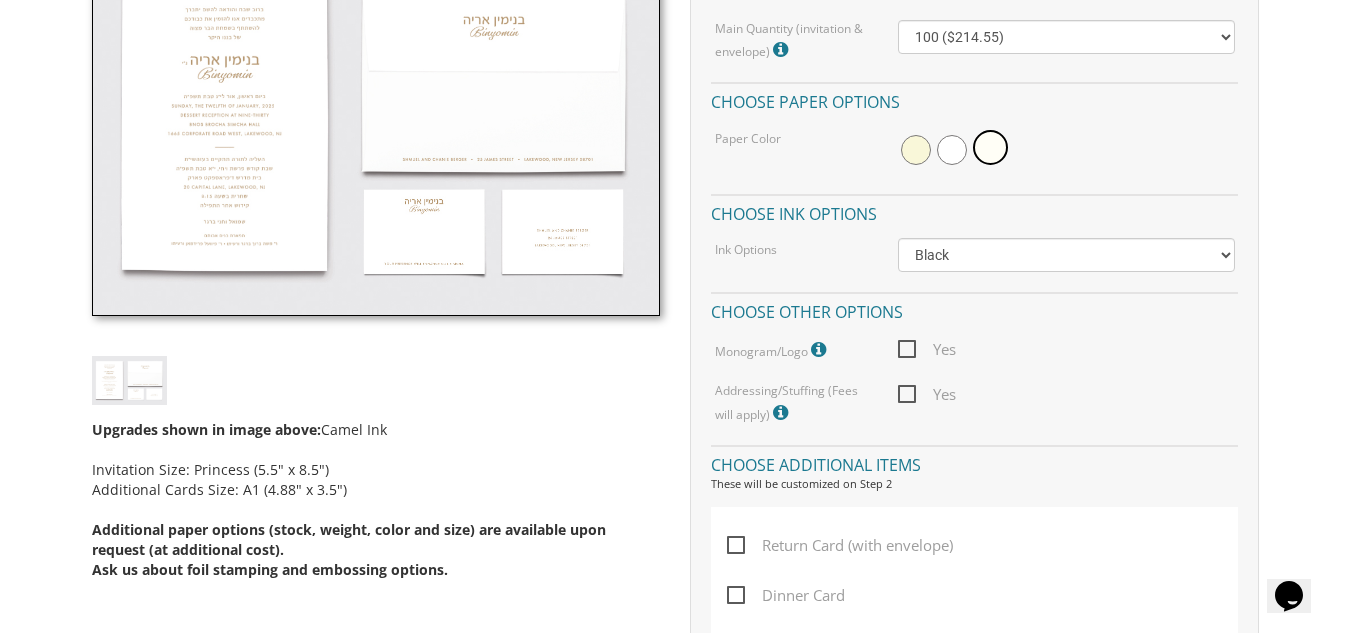 scroll, scrollTop: 636, scrollLeft: 0, axis: vertical 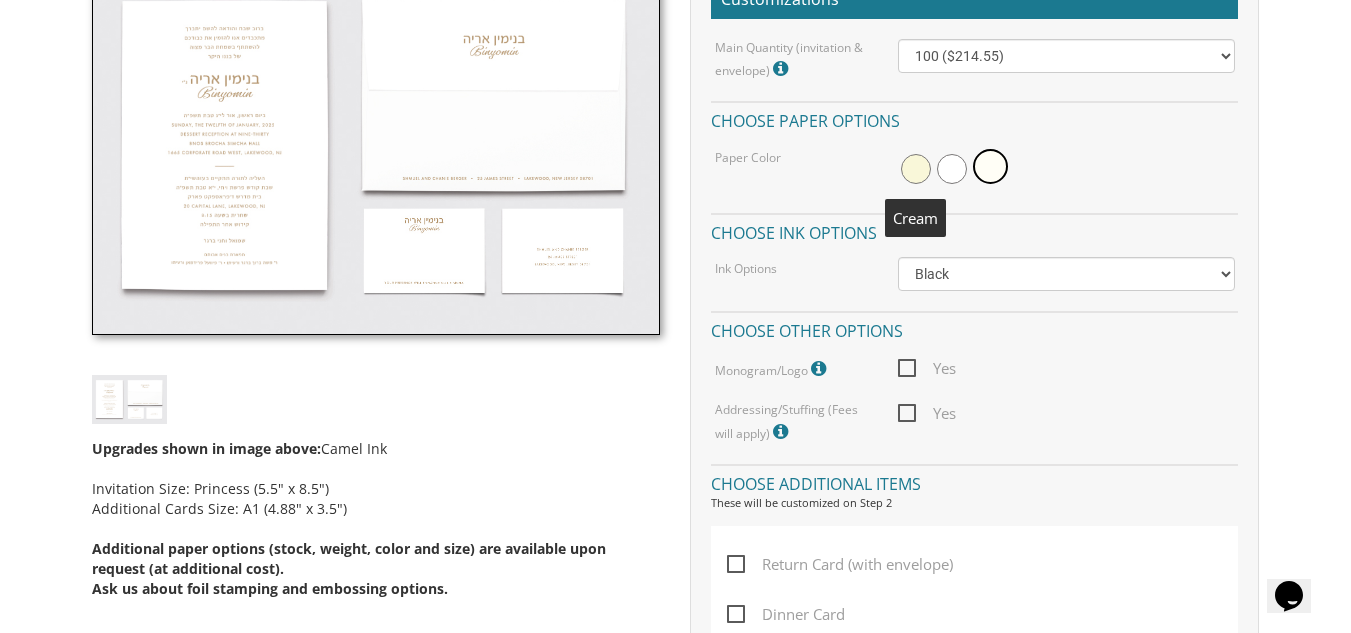click at bounding box center [916, 169] 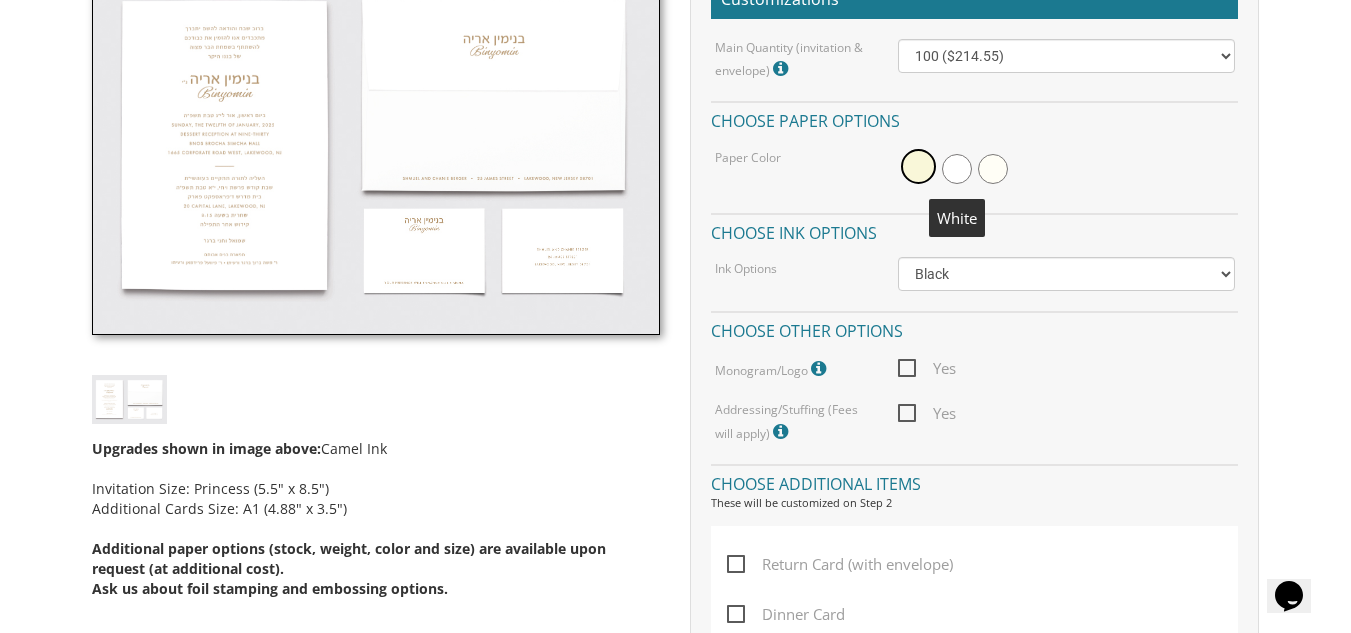 click at bounding box center [957, 169] 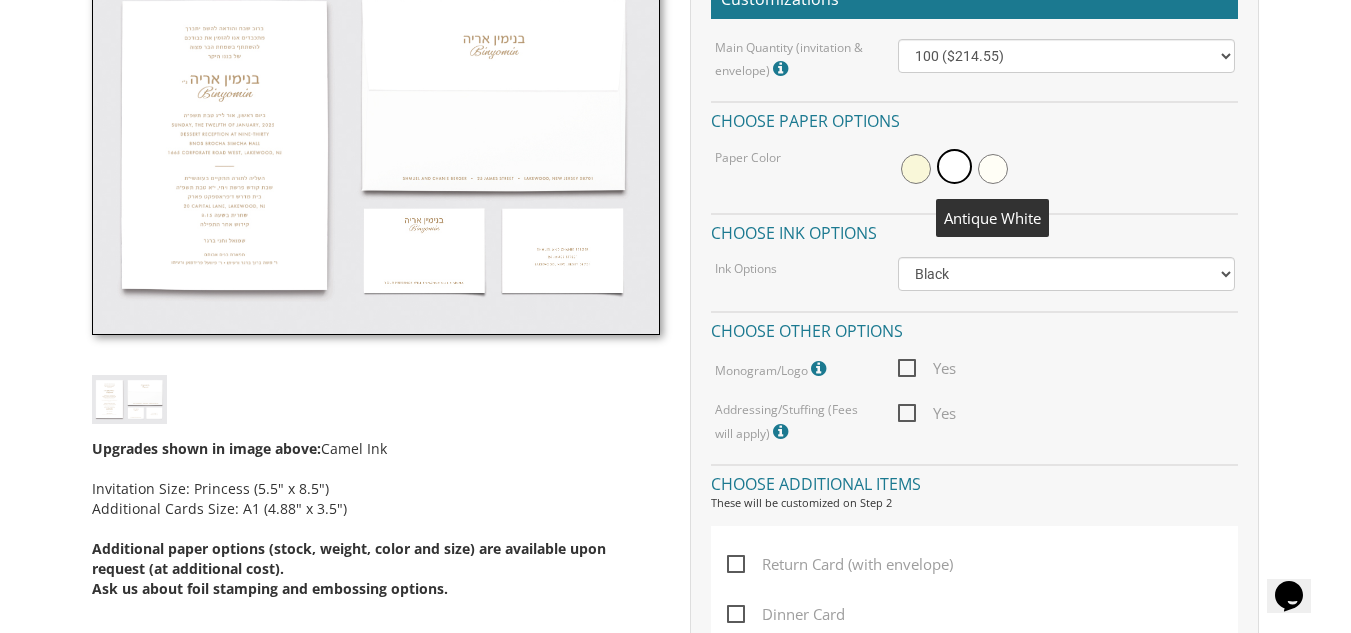 click at bounding box center (993, 169) 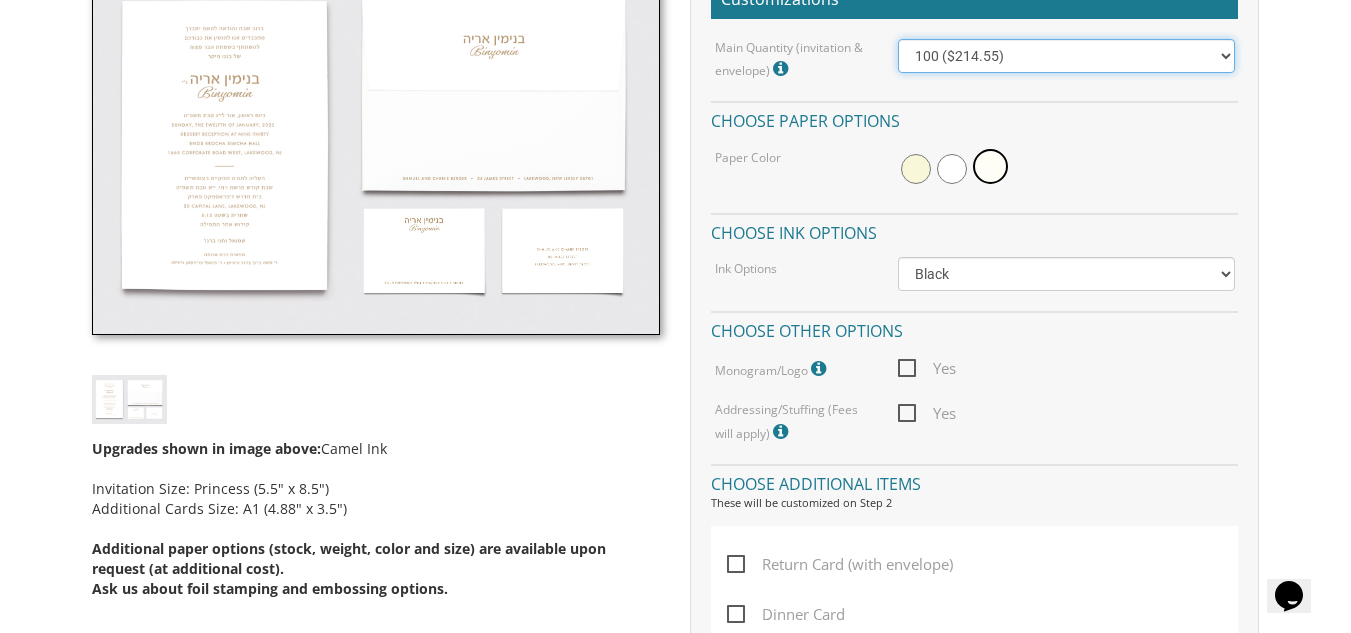 click on "100 ($214.55) 200 ($254.60) 300 ($294.25) 400 ($333.55) 500 ($373.90) 600 ($413.25) 700 ($452.35) 800 ($491.40) 900 ($528.00) 1000 ($568.05)" at bounding box center (1066, 56) 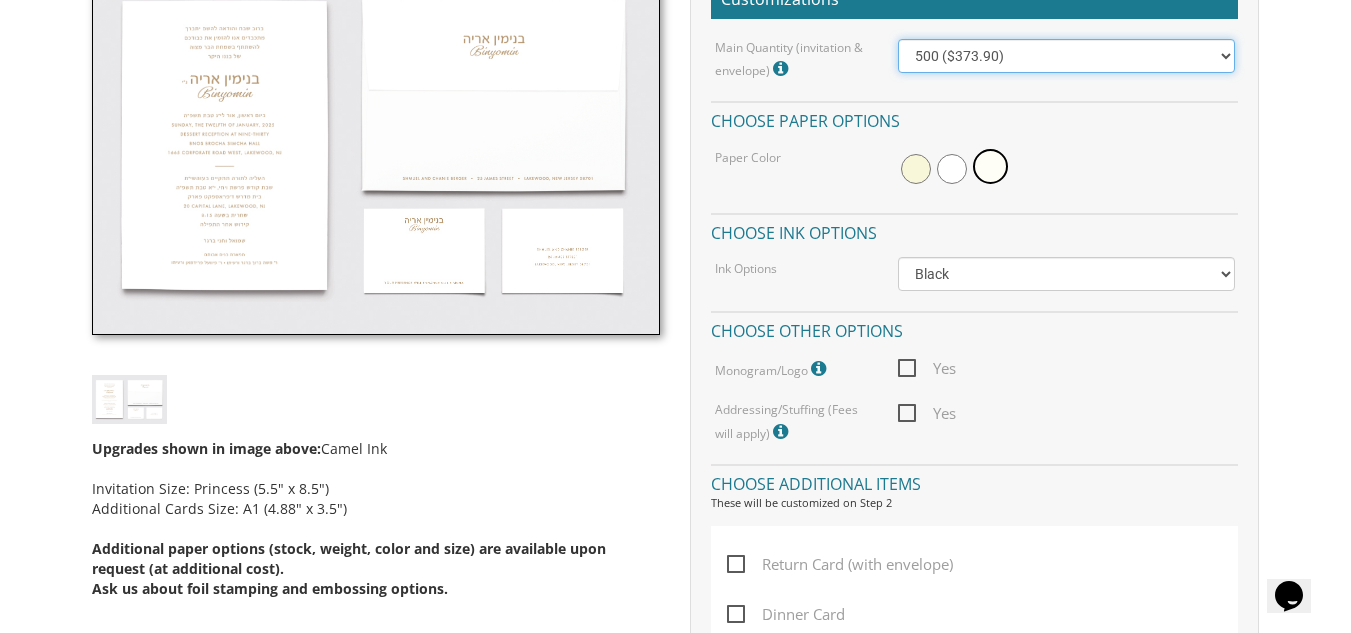 click on "100 ($214.55) 200 ($254.60) 300 ($294.25) 400 ($333.55) 500 ($373.90) 600 ($413.25) 700 ($452.35) 800 ($491.40) 900 ($528.00) 1000 ($568.05)" at bounding box center (1066, 56) 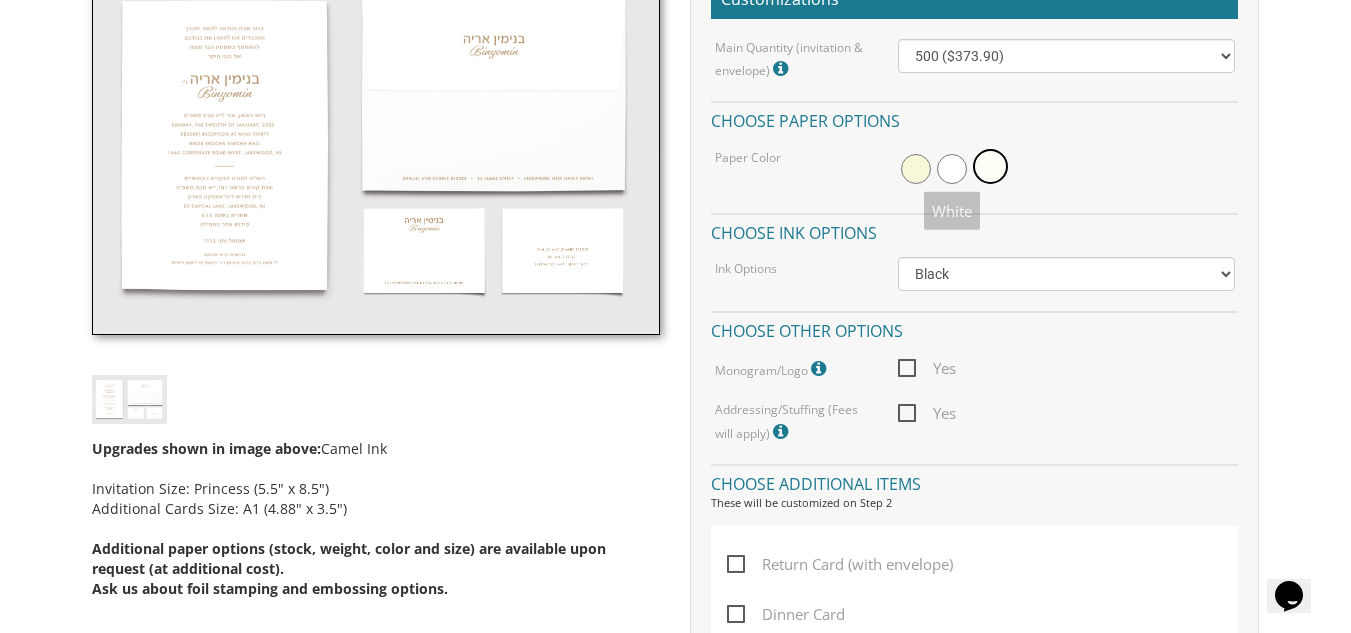 click at bounding box center [1066, 169] 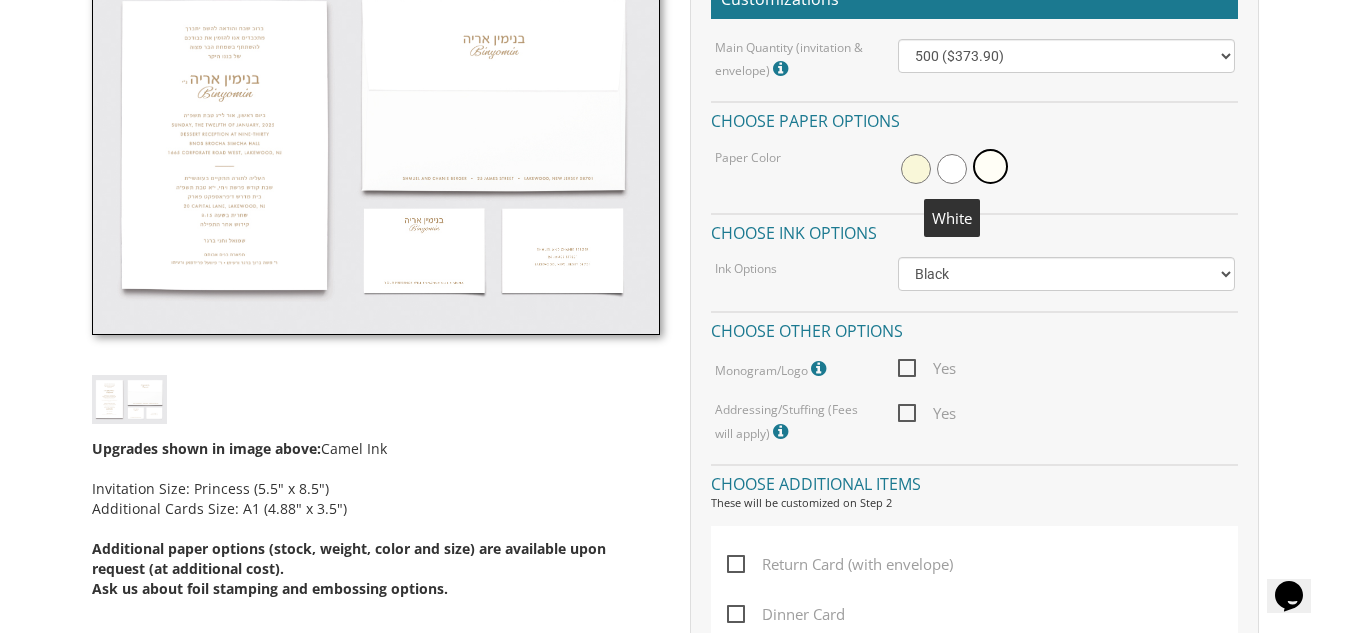 click at bounding box center [952, 169] 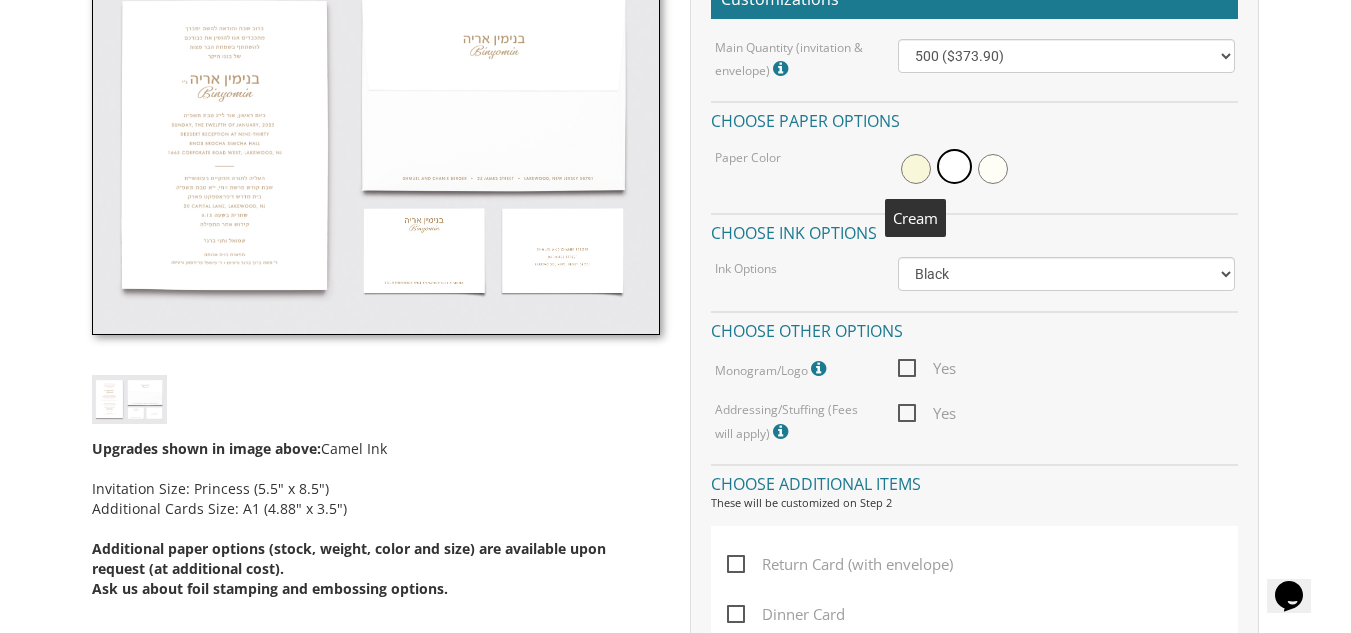 click at bounding box center [916, 169] 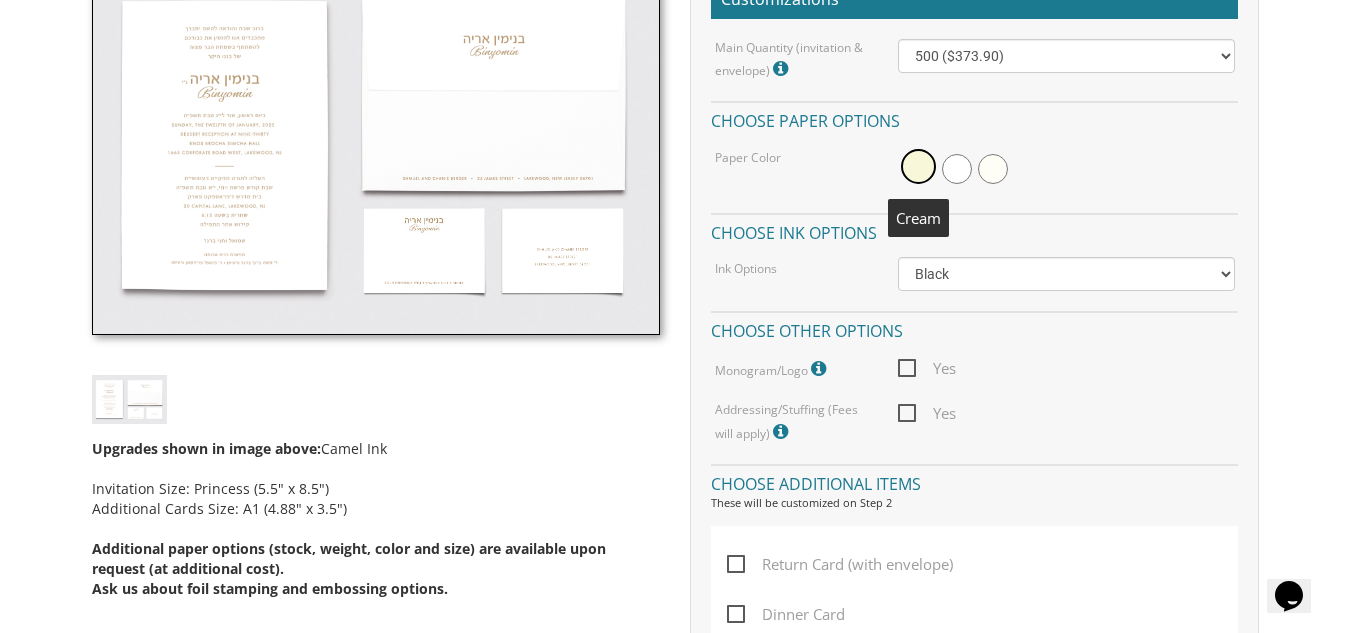 click at bounding box center [918, 166] 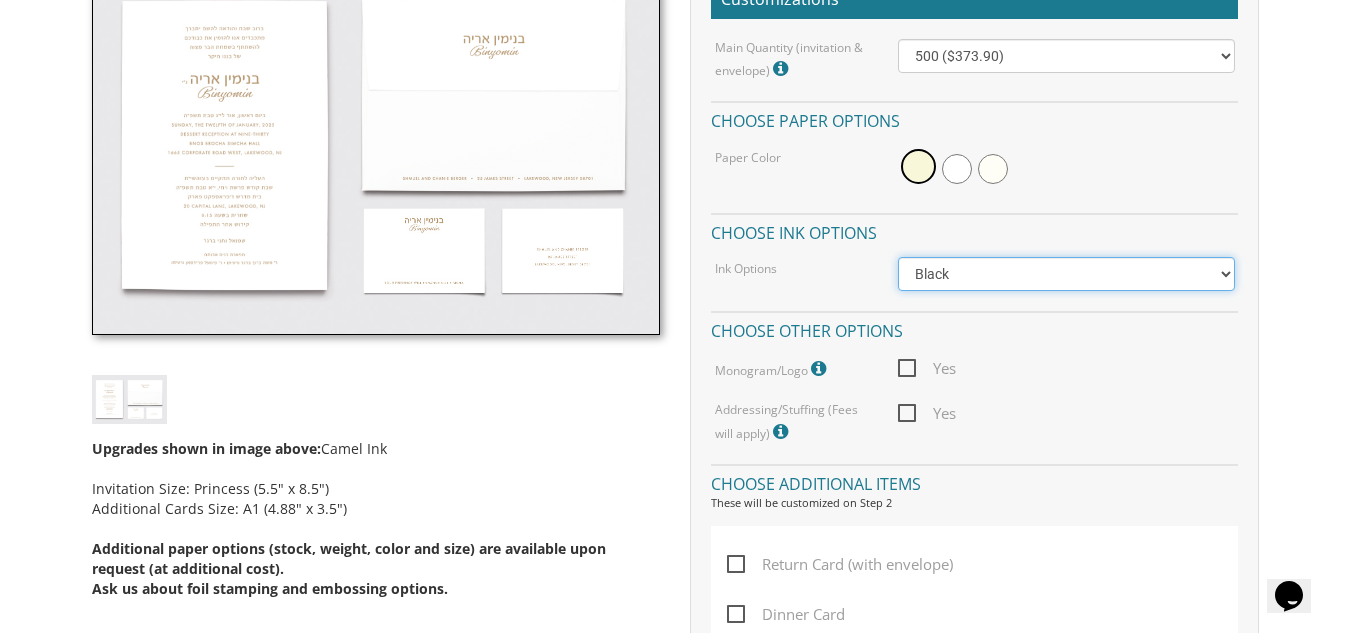 click on "Black Colored Ink ($65.00) Black + One Color ($100.00) Two Colors ($165.00)" at bounding box center [1066, 274] 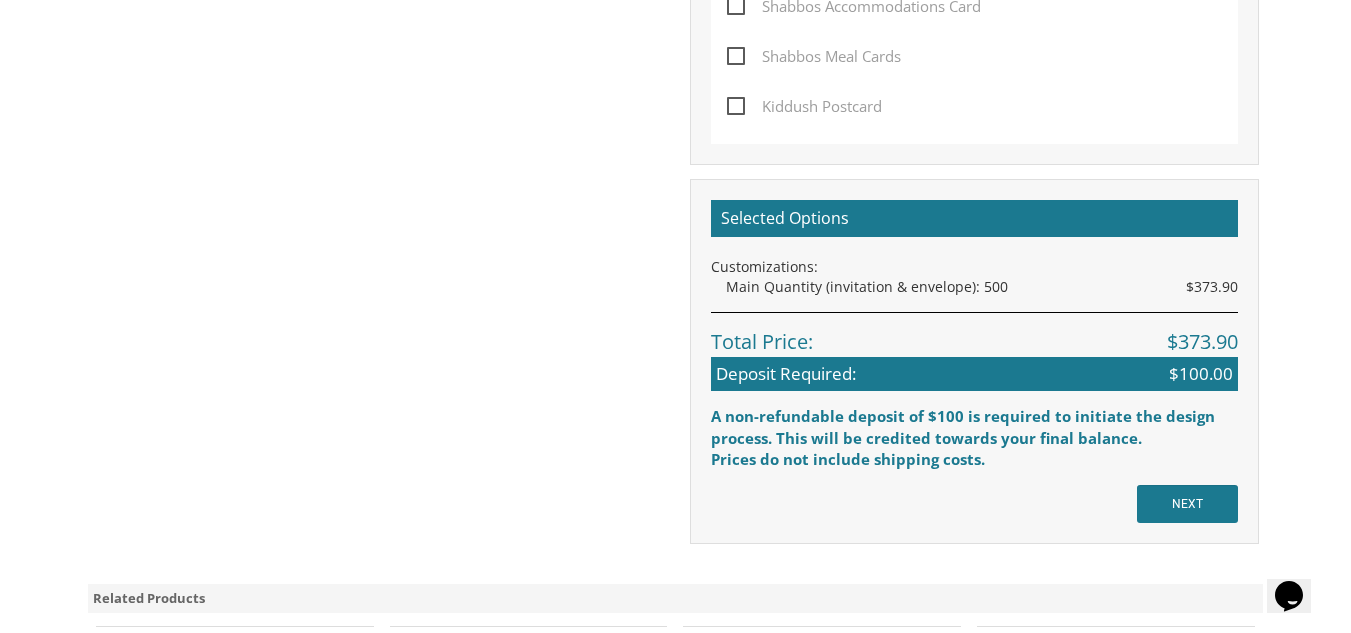 scroll, scrollTop: 1453, scrollLeft: 0, axis: vertical 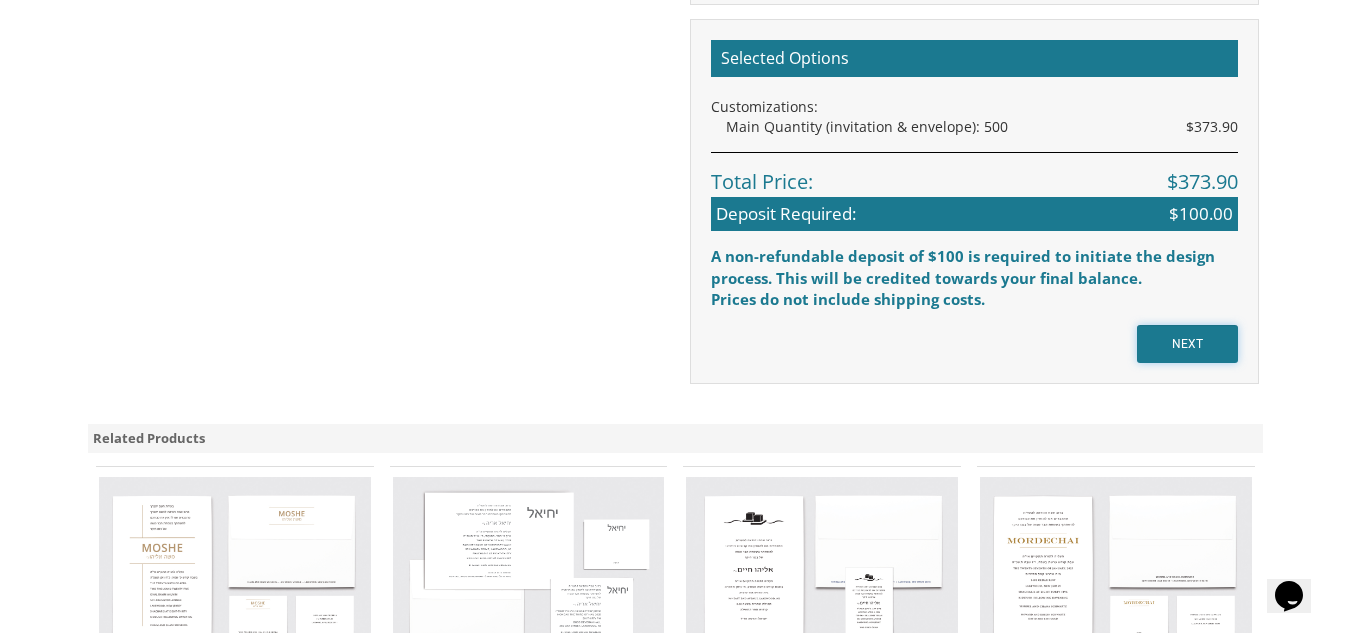 click on "NEXT" at bounding box center (1187, 344) 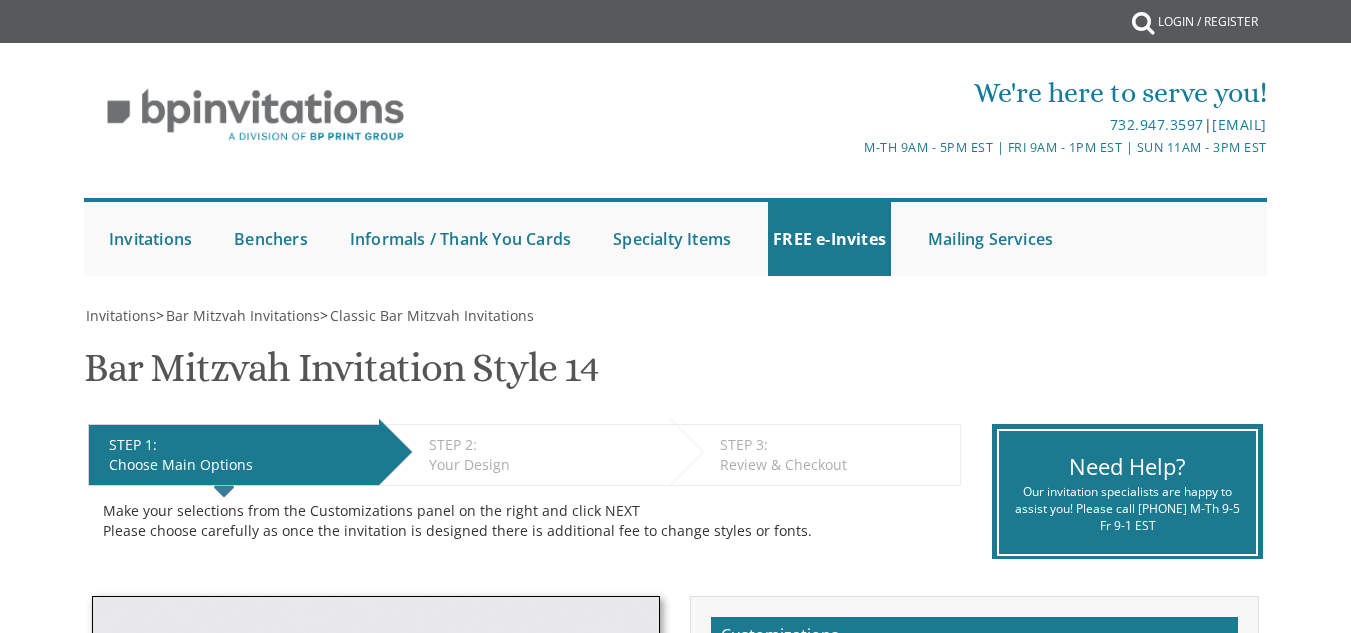 scroll, scrollTop: 0, scrollLeft: 0, axis: both 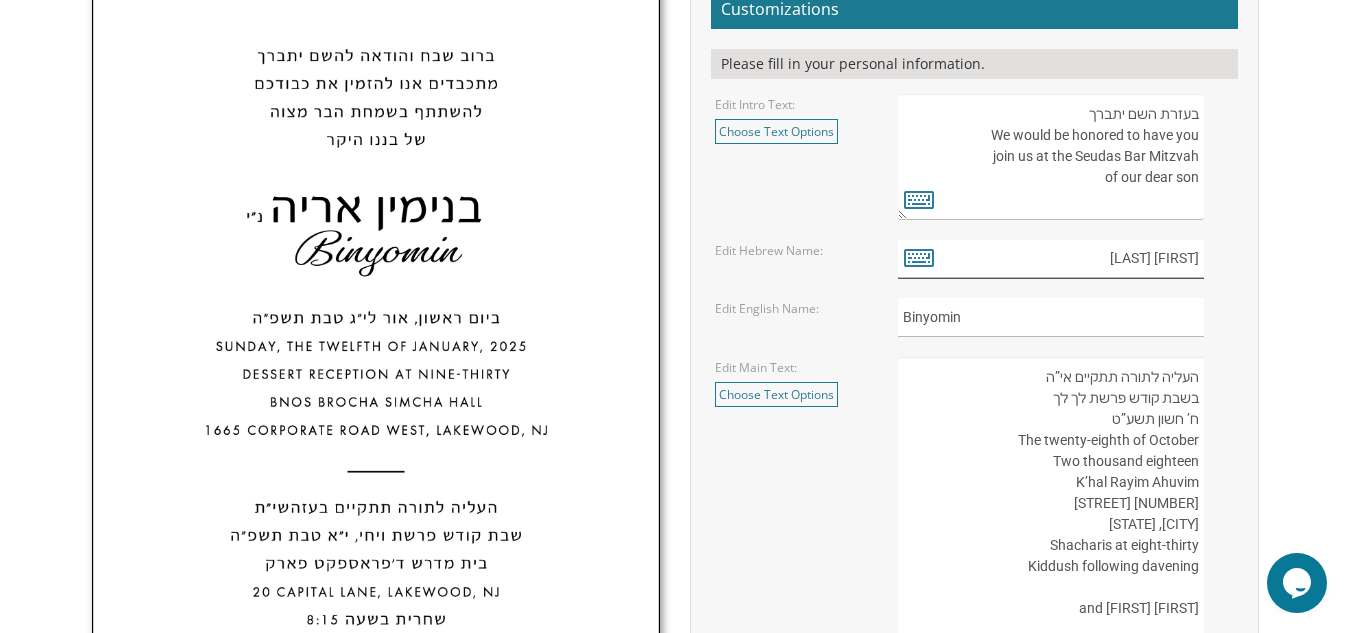 drag, startPoint x: 1134, startPoint y: 259, endPoint x: 1204, endPoint y: 257, distance: 70.028564 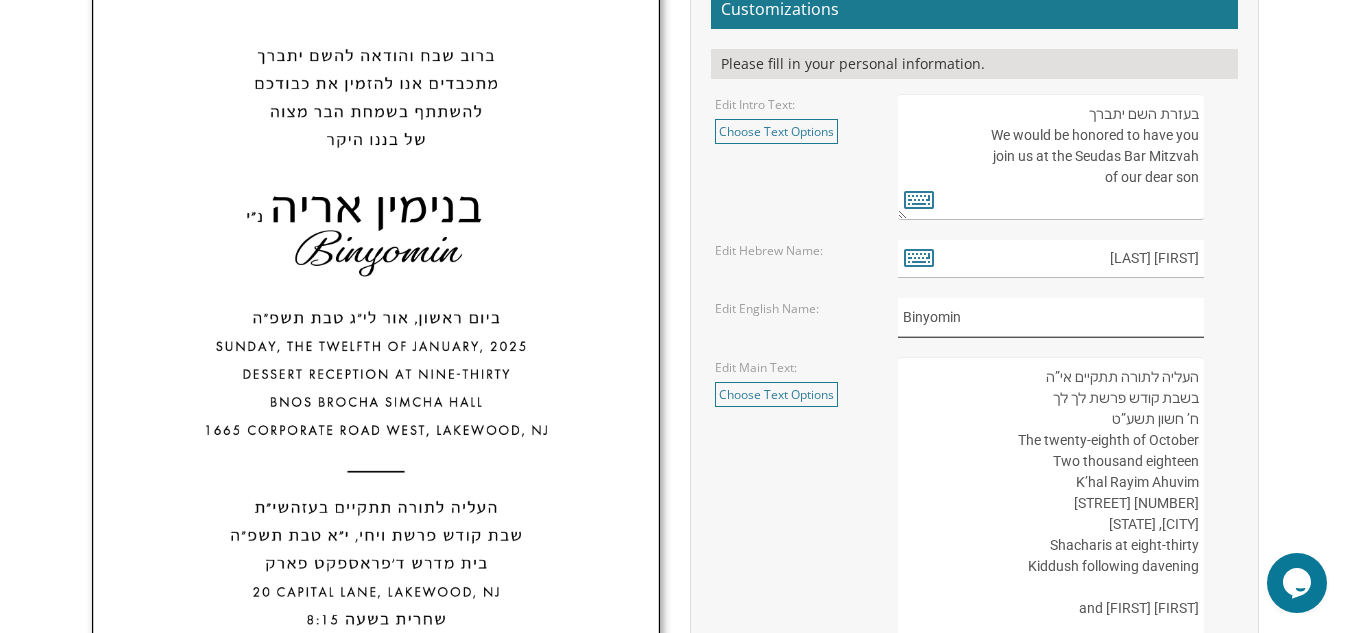 drag, startPoint x: 1007, startPoint y: 314, endPoint x: 833, endPoint y: 309, distance: 174.07182 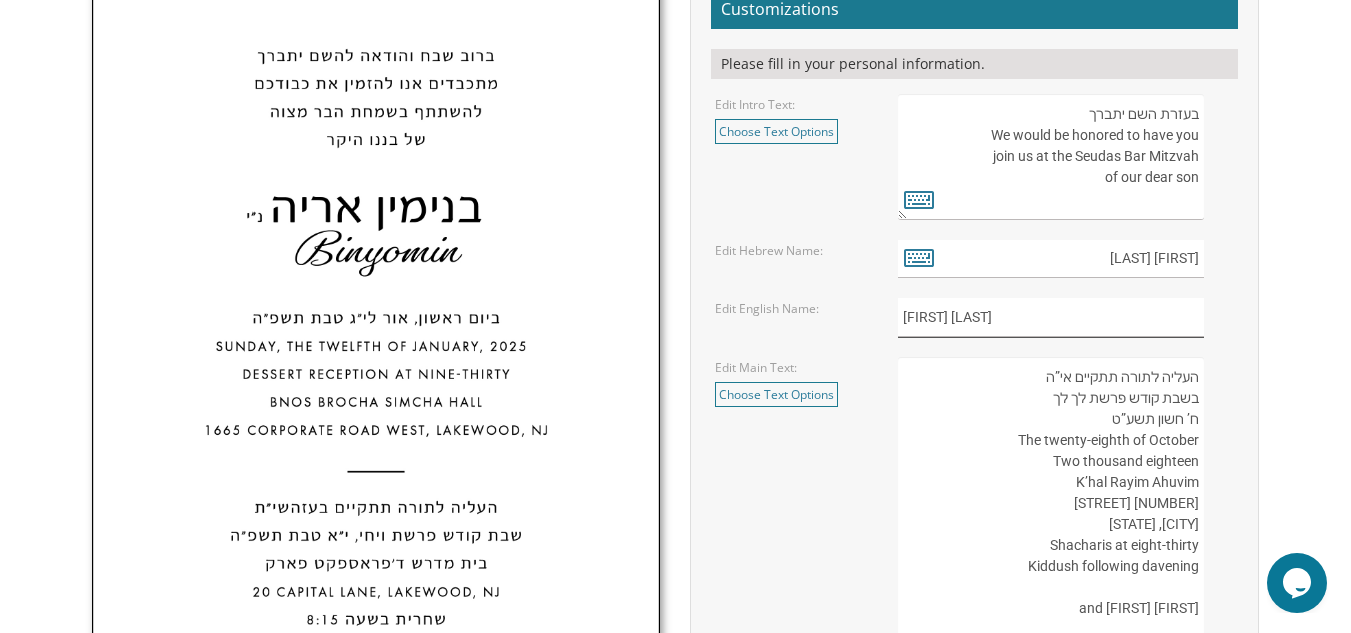 type on "Ezriel Moishe" 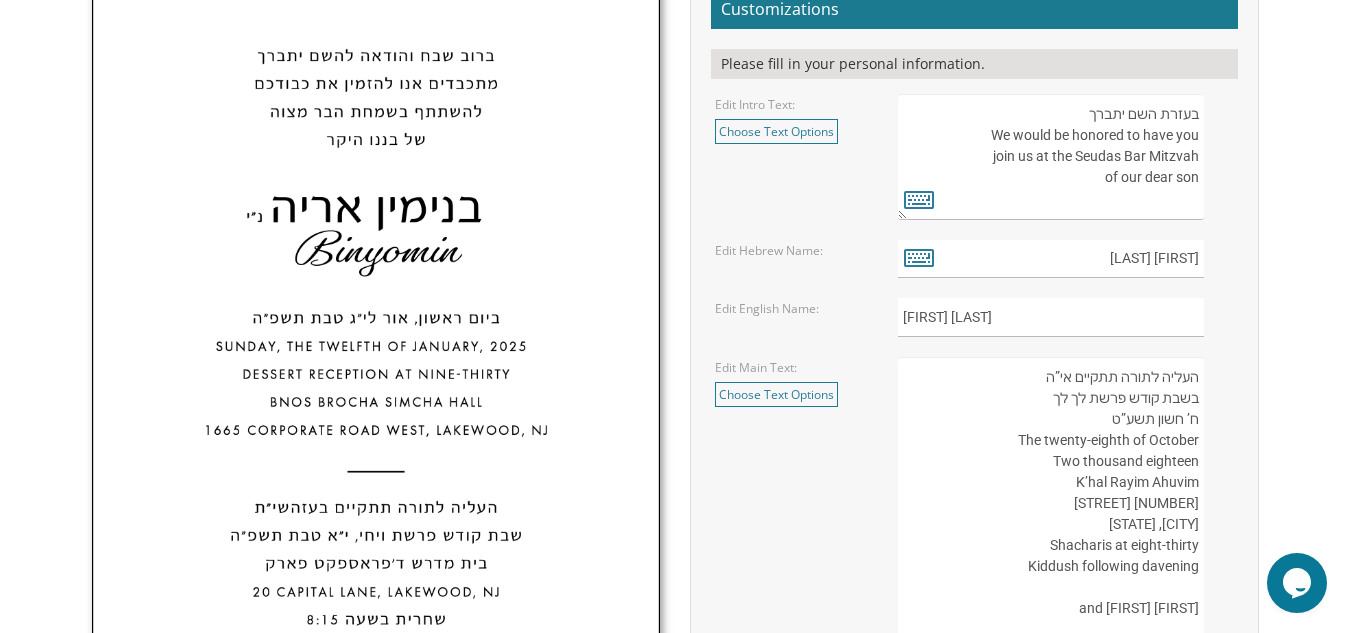 click on "My Cart
{{shoppingcart.totalQuantityDisplay}}
Total:
{{shoppingcart.subtotal}}
{{shoppingcart.total}}
{{shoppingcartitem.description}}
Qty. {{shoppingcartitem.quantity}}
{{productoption.name}}" at bounding box center [675, 488] 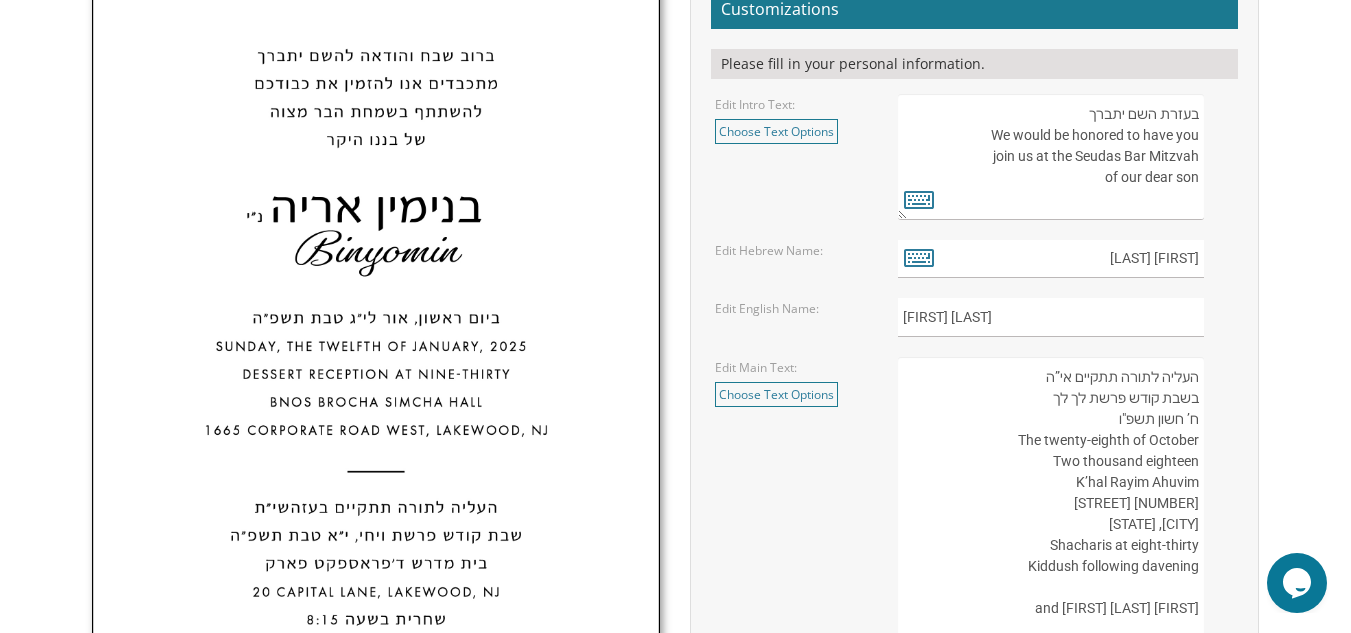 click on "העליה לתורה תתקיים אי”ה
בשבת קודש פרשת לך לך
ח’ חשון תשע”ט
The twenty-eighth of October
Two thousand eighteen
K’hal Rayim Ahuvim
175 Sunset Road
Lakewood, New Jersey
Shacharis at eight-thirty
Kiddush following davening
Chaim and Shani Kohn" at bounding box center [1051, 514] 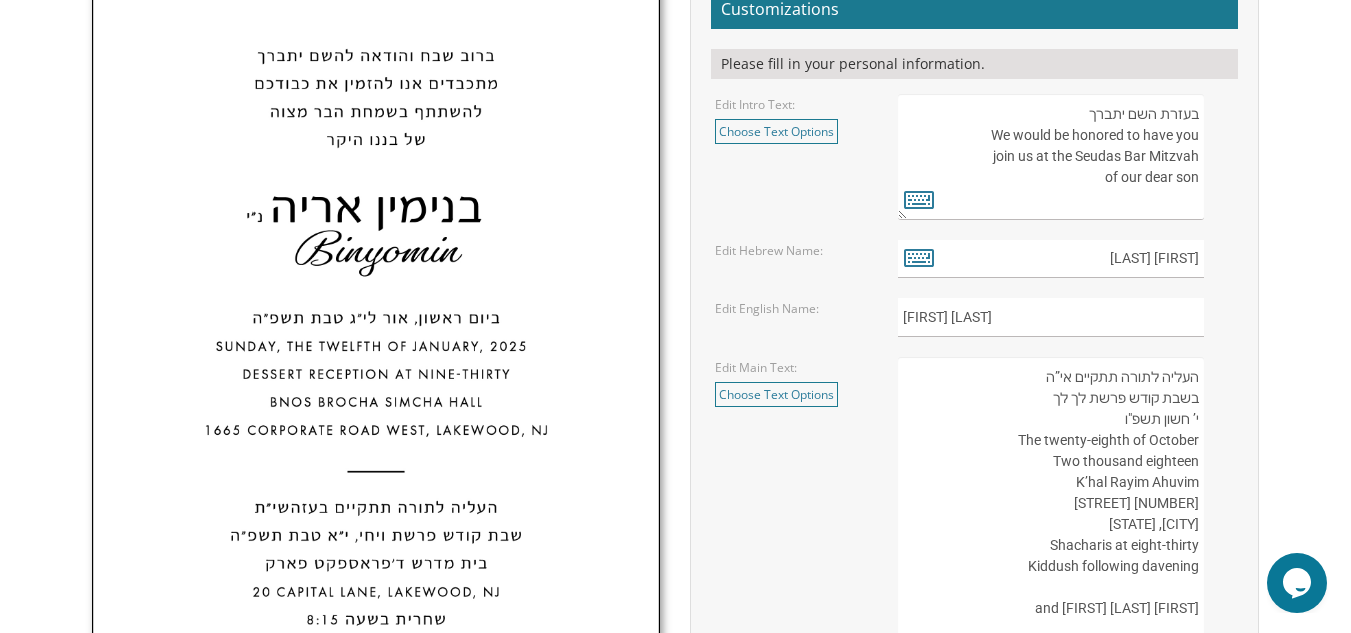 drag, startPoint x: 1041, startPoint y: 438, endPoint x: 1126, endPoint y: 436, distance: 85.02353 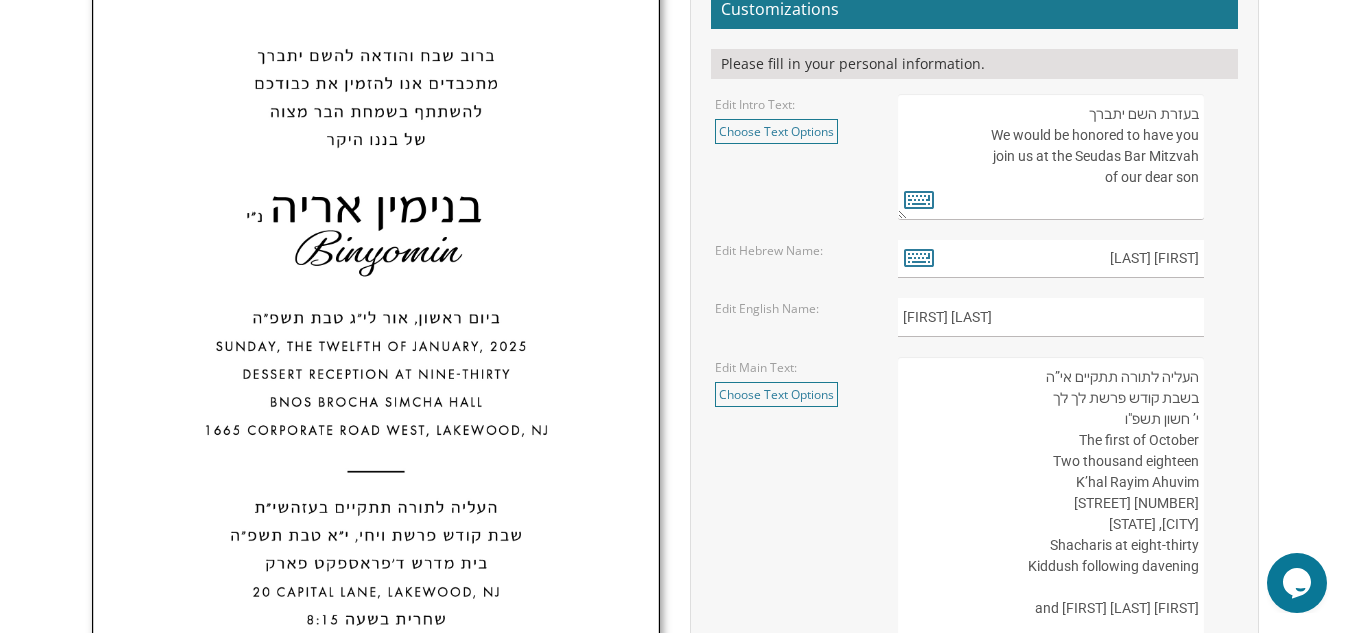 click on "העליה לתורה תתקיים אי”ה
בשבת קודש פרשת לך לך
ח’ חשון תשע”ט
The twenty-eighth of October
Two thousand eighteen
K’hal Rayim Ahuvim
175 Sunset Road
Lakewood, New Jersey
Shacharis at eight-thirty
Kiddush following davening
Chaim and Shani Kohn" at bounding box center [1051, 514] 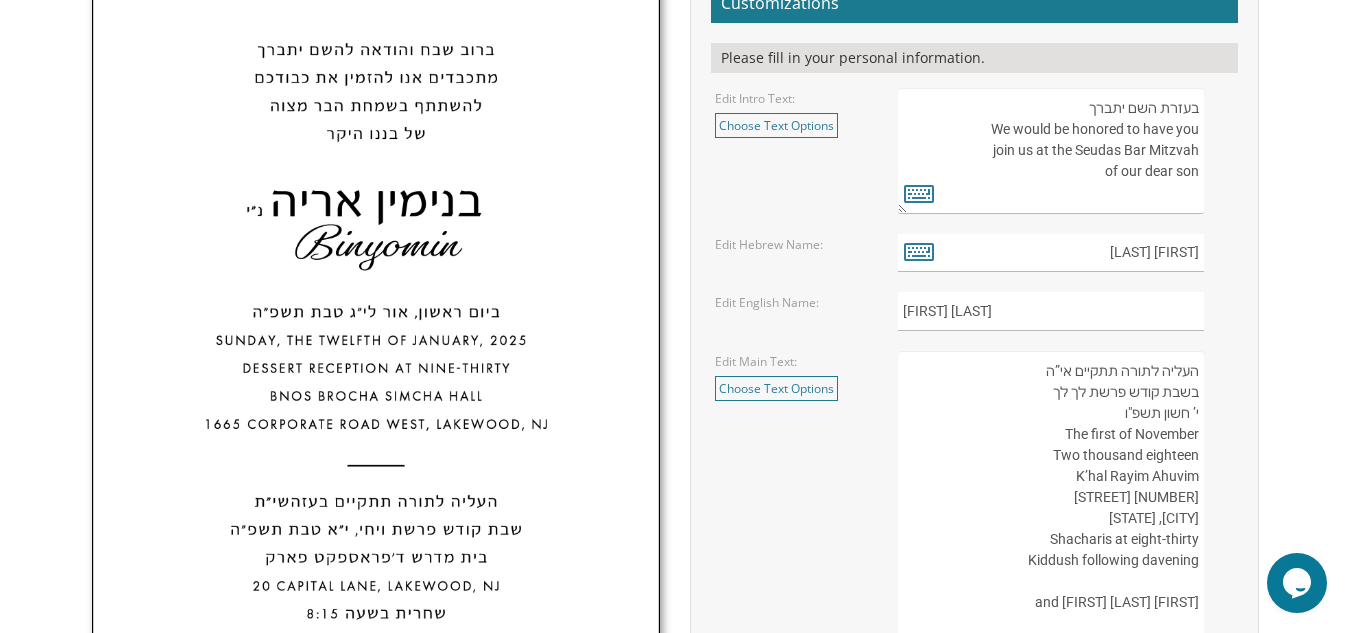 scroll, scrollTop: 661, scrollLeft: 0, axis: vertical 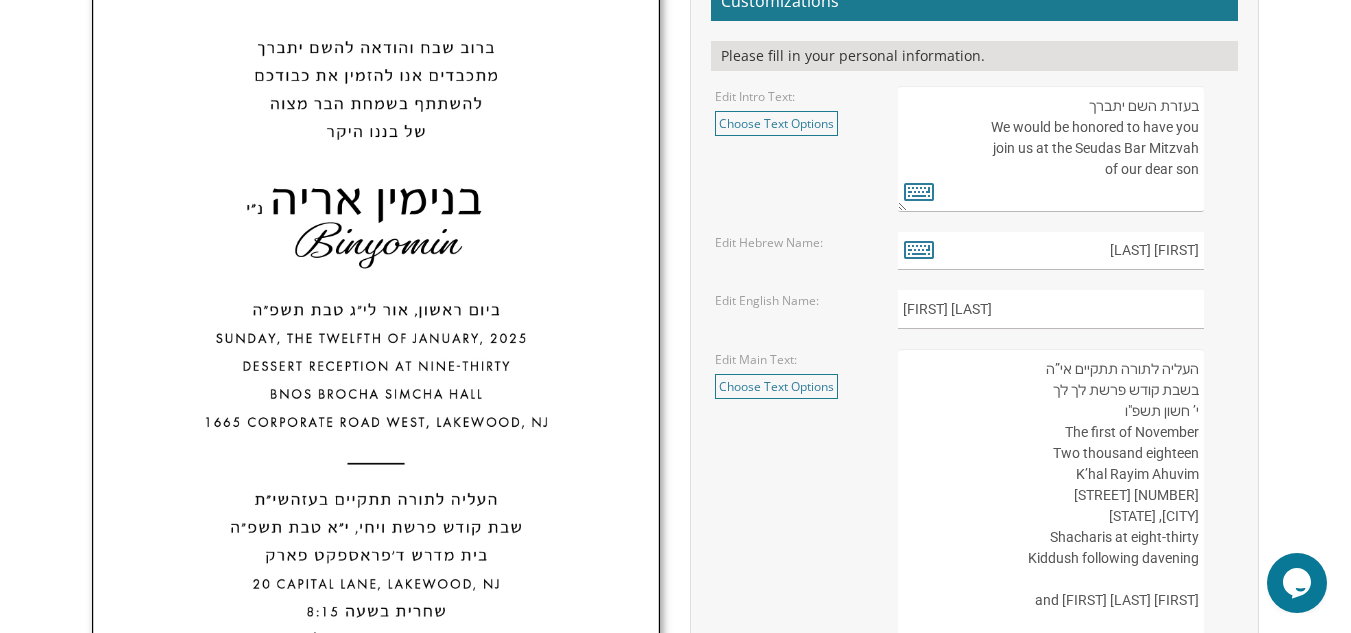 click on "העליה לתורה תתקיים אי”ה
בשבת קודש פרשת לך לך
ח’ חשון תשע”ט
The twenty-eighth of October
Two thousand eighteen
K’hal Rayim Ahuvim
175 Sunset Road
Lakewood, New Jersey
Shacharis at eight-thirty
Kiddush following davening
Chaim and Shani Kohn" at bounding box center [1051, 506] 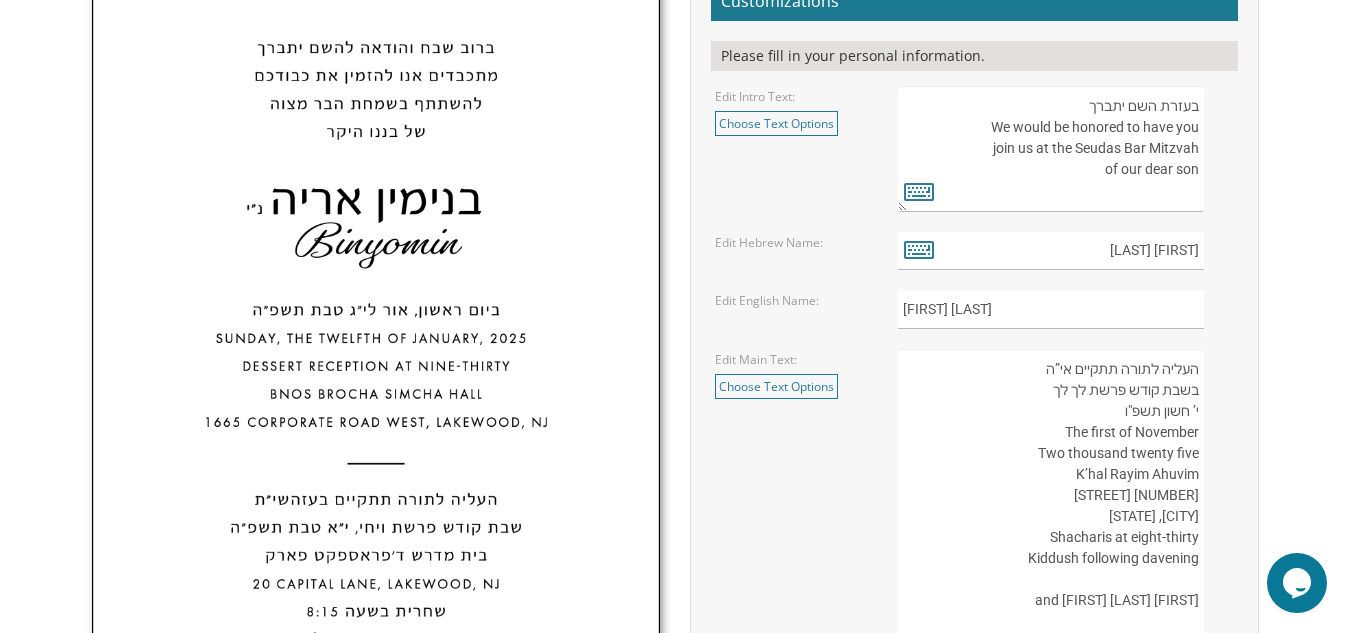 drag, startPoint x: 1077, startPoint y: 474, endPoint x: 1197, endPoint y: 481, distance: 120.203995 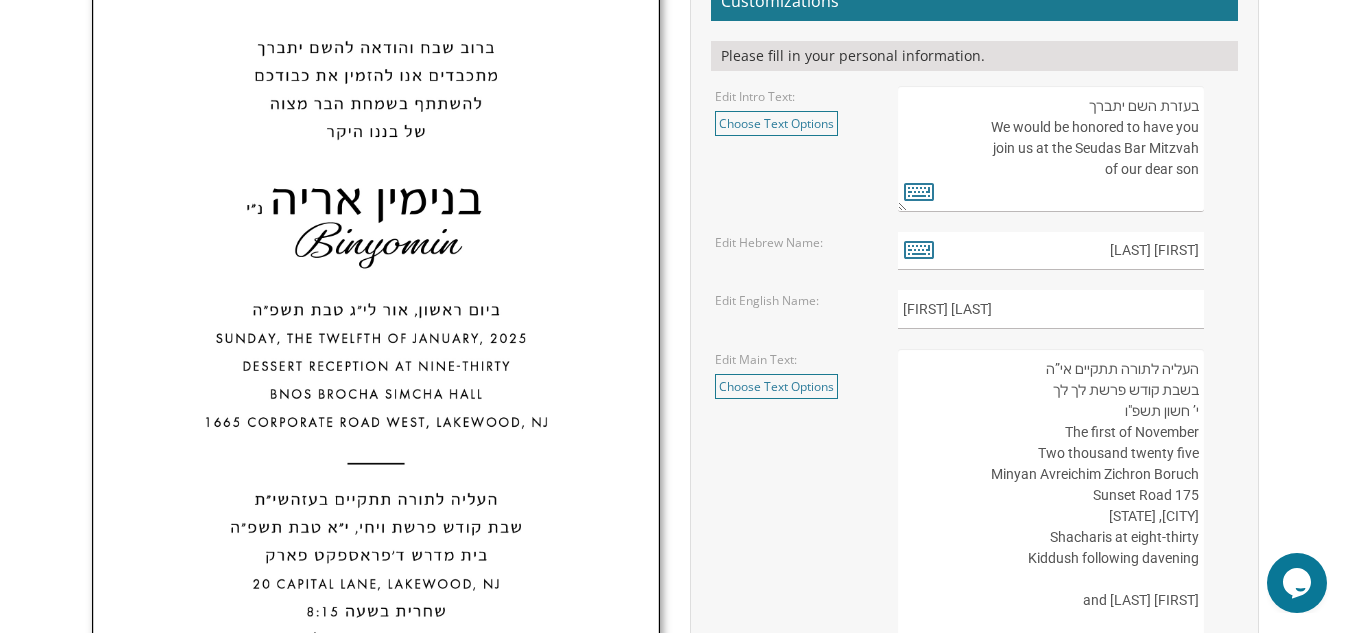click on "העליה לתורה תתקיים אי”ה
בשבת קודש פרשת לך לך
ח’ חשון תשע”ט
The twenty-eighth of October
Two thousand eighteen
K’hal Rayim Ahuvim
175 Sunset Road
Lakewood, New Jersey
Shacharis at eight-thirty
Kiddush following davening
Chaim and Shani Kohn" at bounding box center [1051, 506] 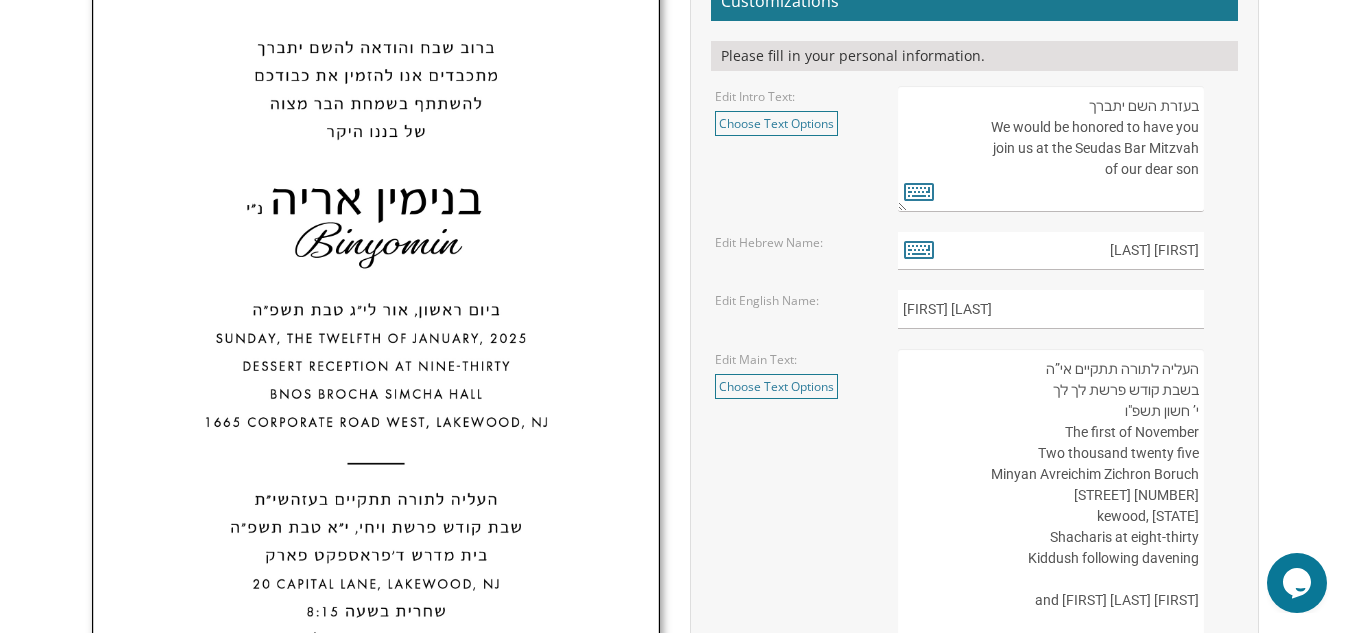 click on "העליה לתורה תתקיים אי”ה
בשבת קודש פרשת לך לך
ח’ חשון תשע”ט
The twenty-eighth of October
Two thousand eighteen
K’hal Rayim Ahuvim
175 Sunset Road
Lakewood, New Jersey
Shacharis at eight-thirty
Kiddush following davening
Chaim and Shani Kohn" at bounding box center [1051, 506] 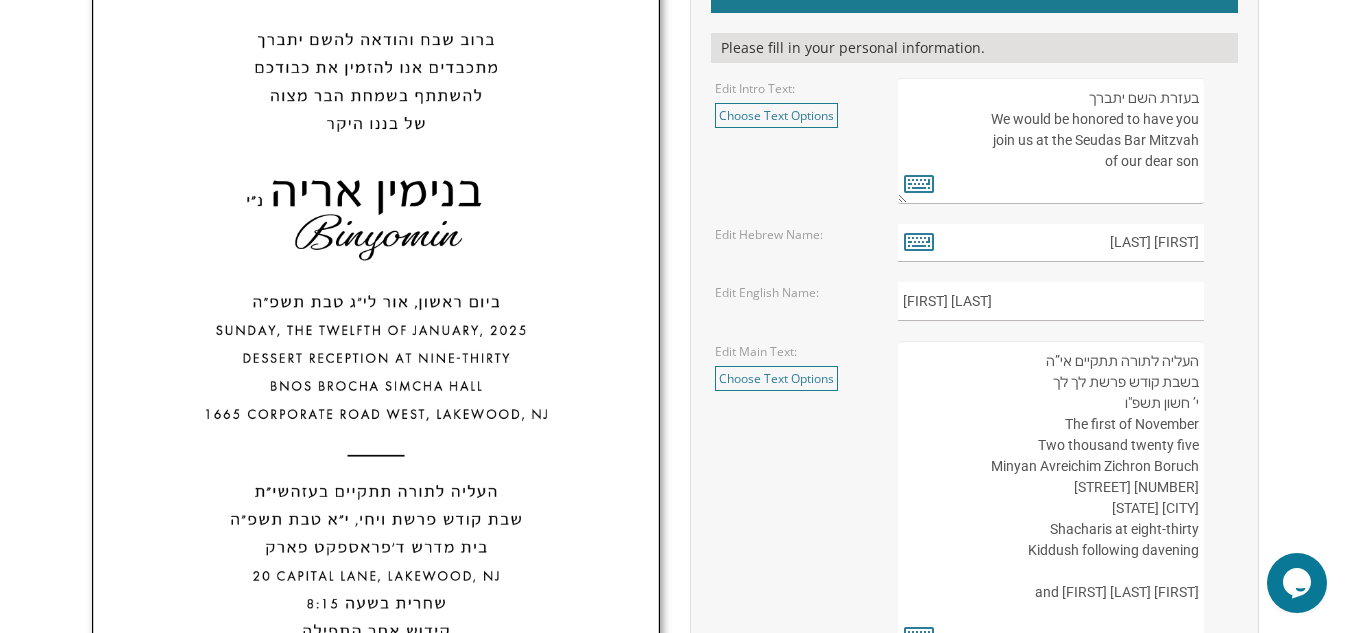 scroll, scrollTop: 723, scrollLeft: 0, axis: vertical 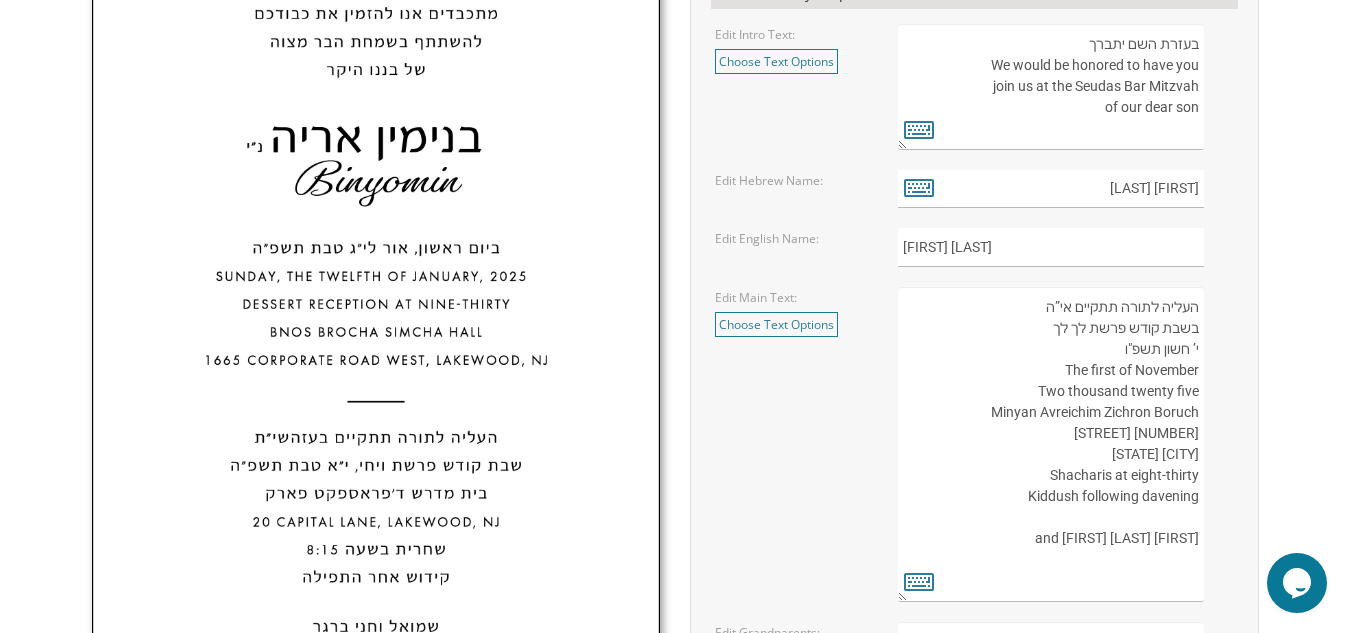 drag, startPoint x: 1059, startPoint y: 539, endPoint x: 1200, endPoint y: 543, distance: 141.05673 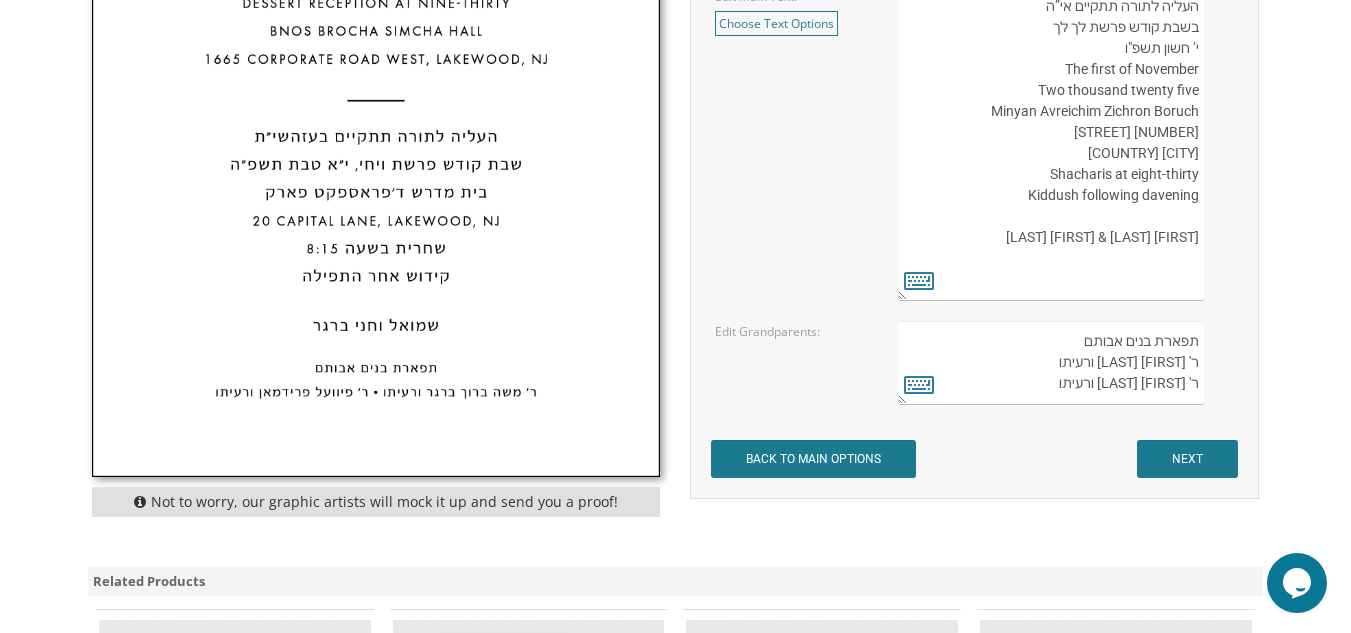 scroll, scrollTop: 1034, scrollLeft: 0, axis: vertical 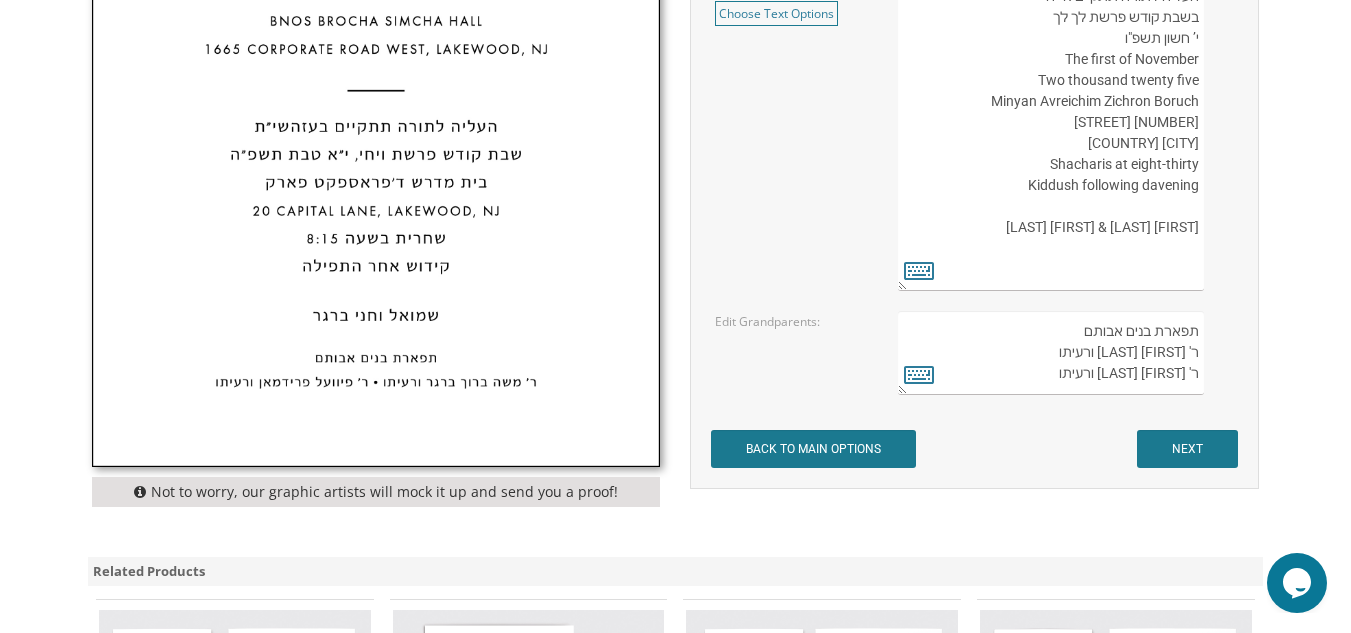type on "העליה לתורה תתקיים אי”ה
בשבת קודש פרשת לך לך
י’ חשון תשפ"ו
The first of November
Two thousand twenty five
Minyan Avreichim Zichron Boruch
2195 Ekers
Montreal Canada
Shacharis at eight-thirty
Kiddush following davening
Yekusiel Yehuda & Yehudis Plotnik" 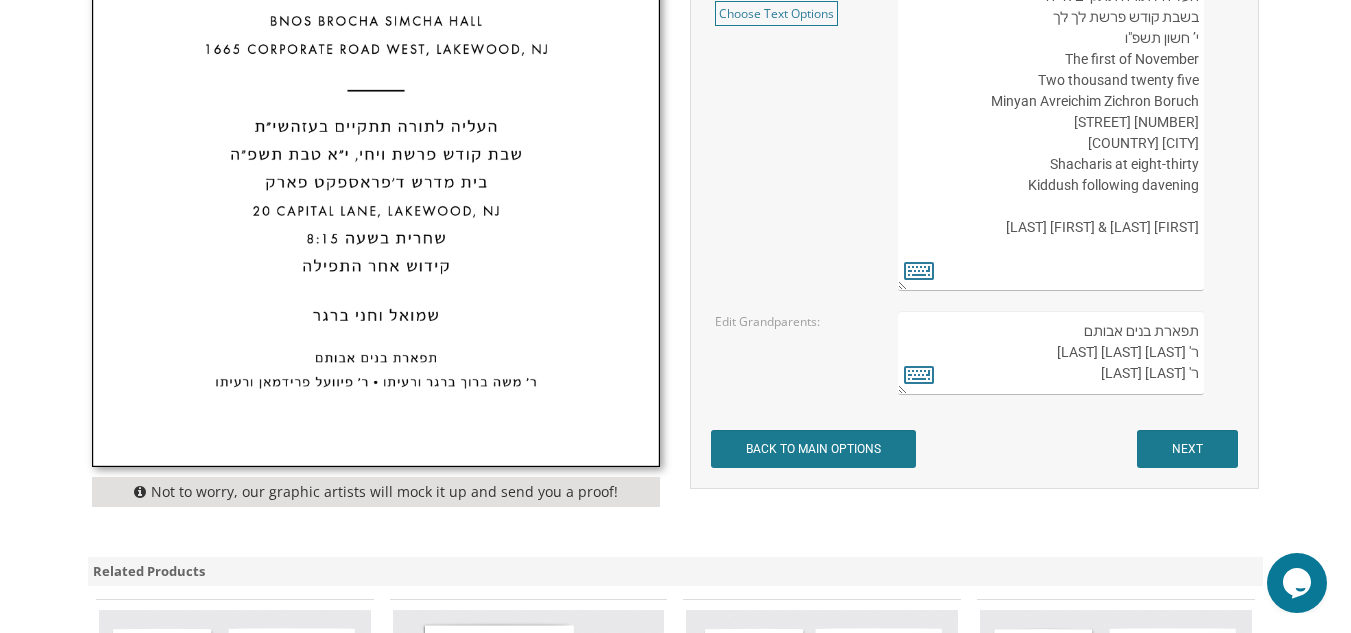drag, startPoint x: 1097, startPoint y: 373, endPoint x: 1182, endPoint y: 370, distance: 85.052925 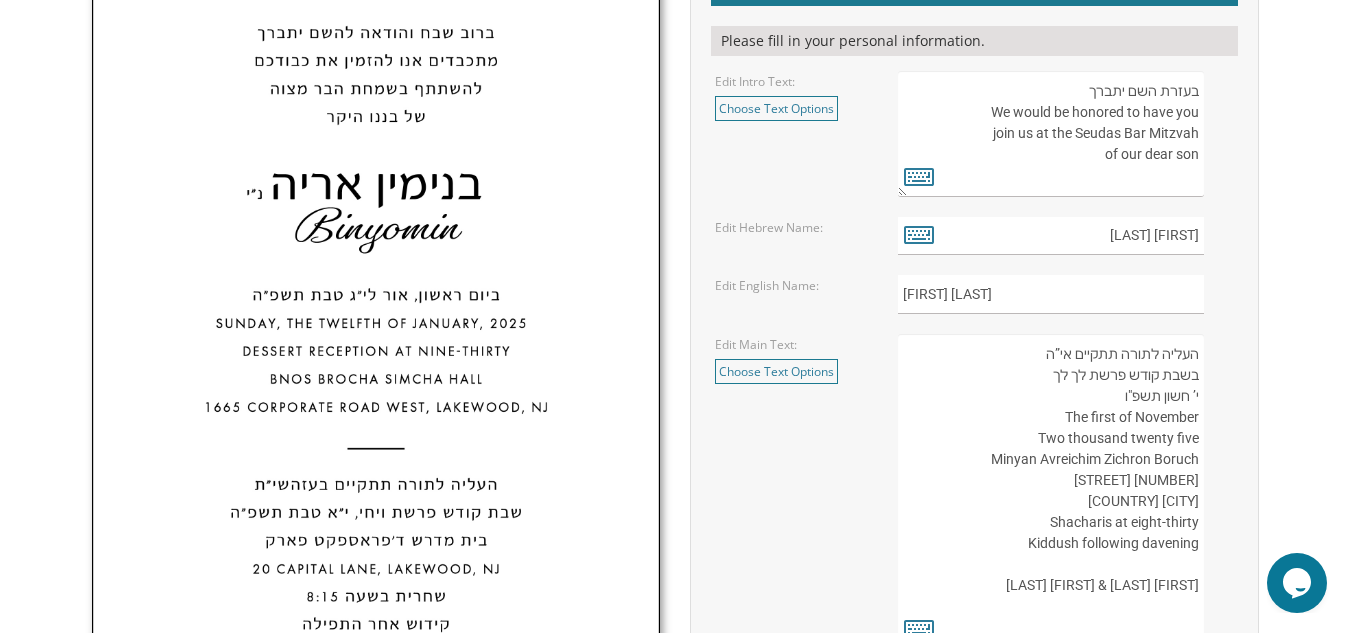 scroll, scrollTop: 599, scrollLeft: 0, axis: vertical 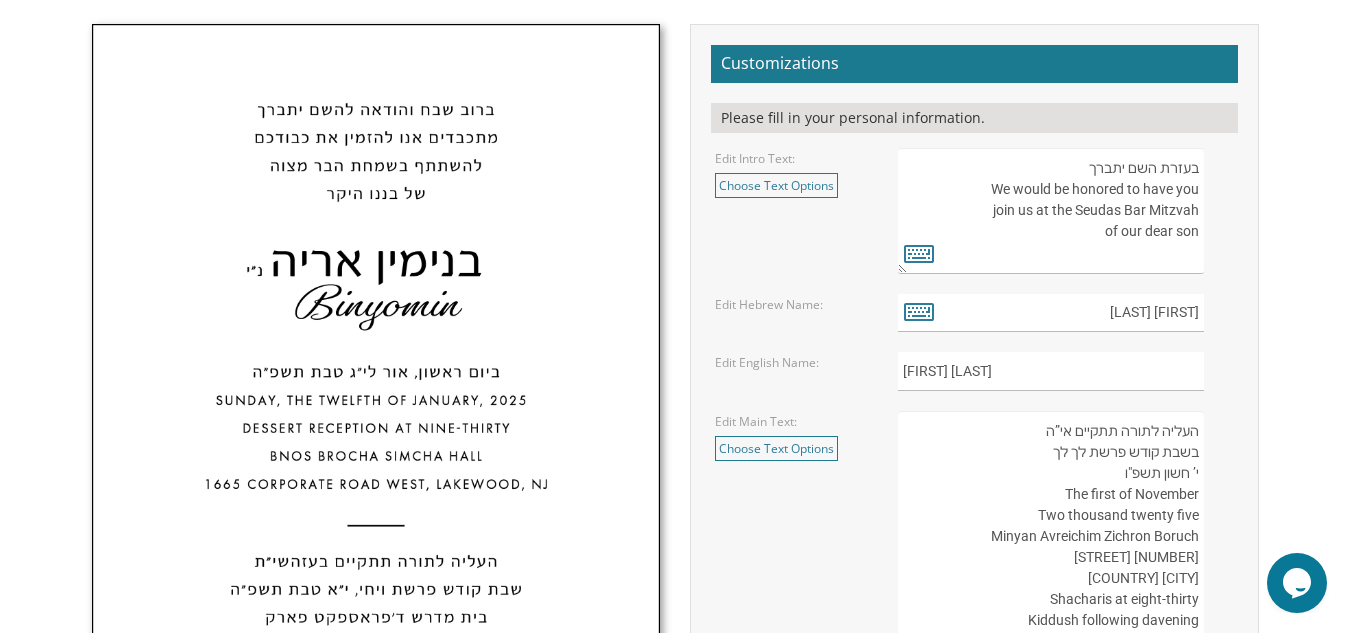 type on "תפארת בנים אבותם
ר' משולם שמעון עמנואל ורעיתו
ר' נפתלי פלאטניק ורעיתו" 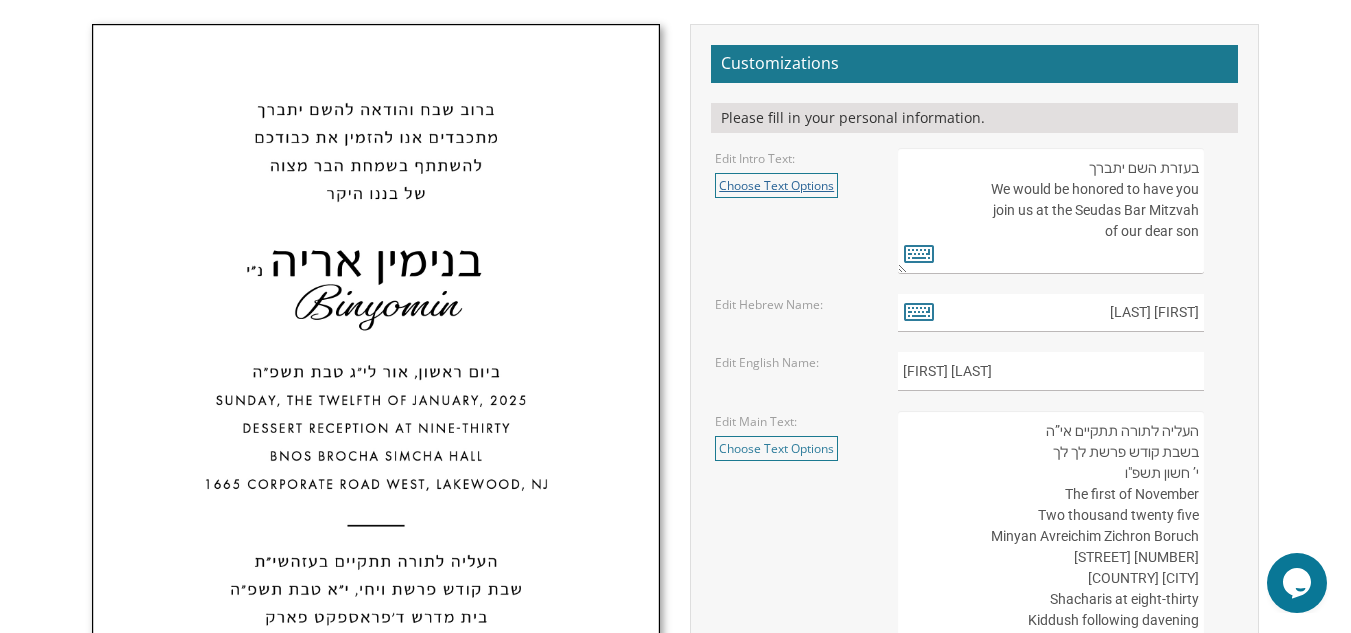 click on "Choose Text Options" at bounding box center [776, 185] 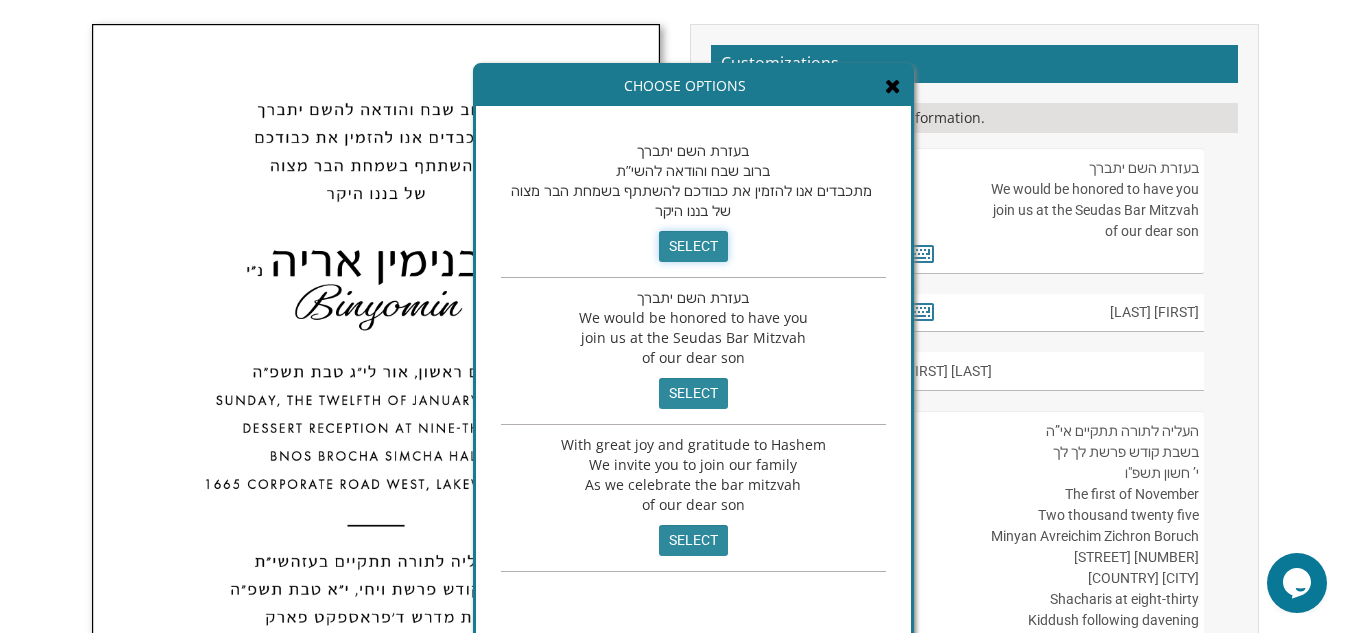 click on "select" at bounding box center (693, 246) 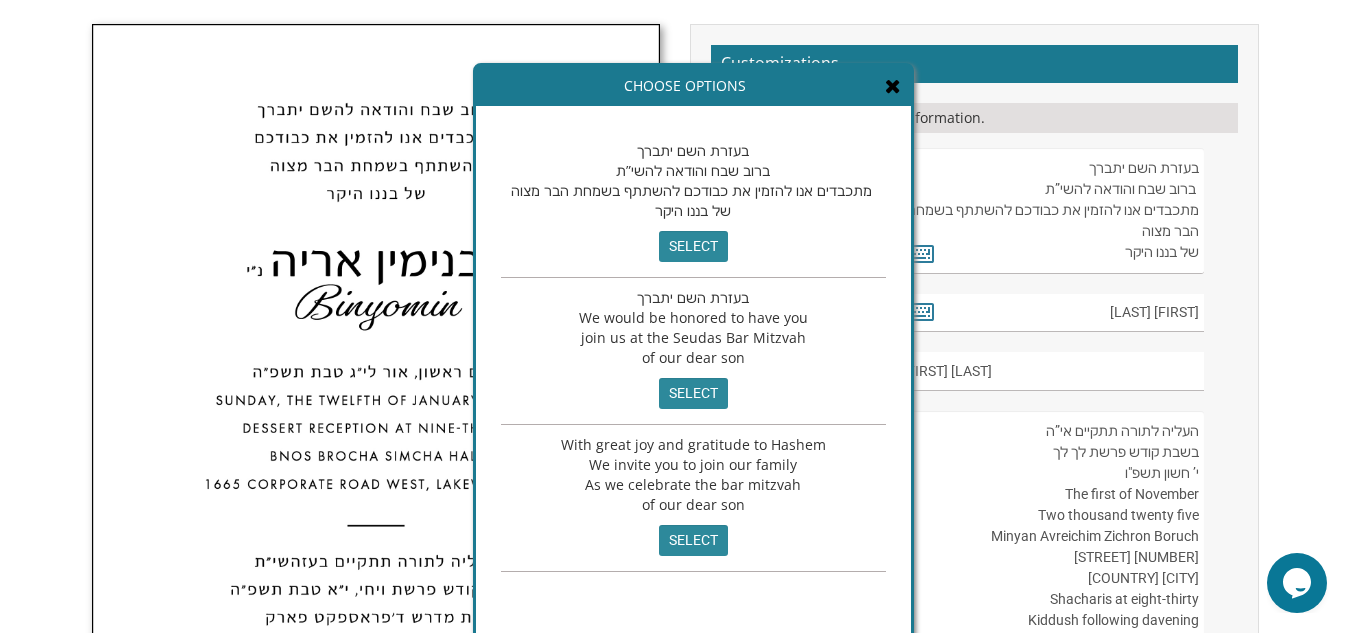 scroll, scrollTop: 10, scrollLeft: 0, axis: vertical 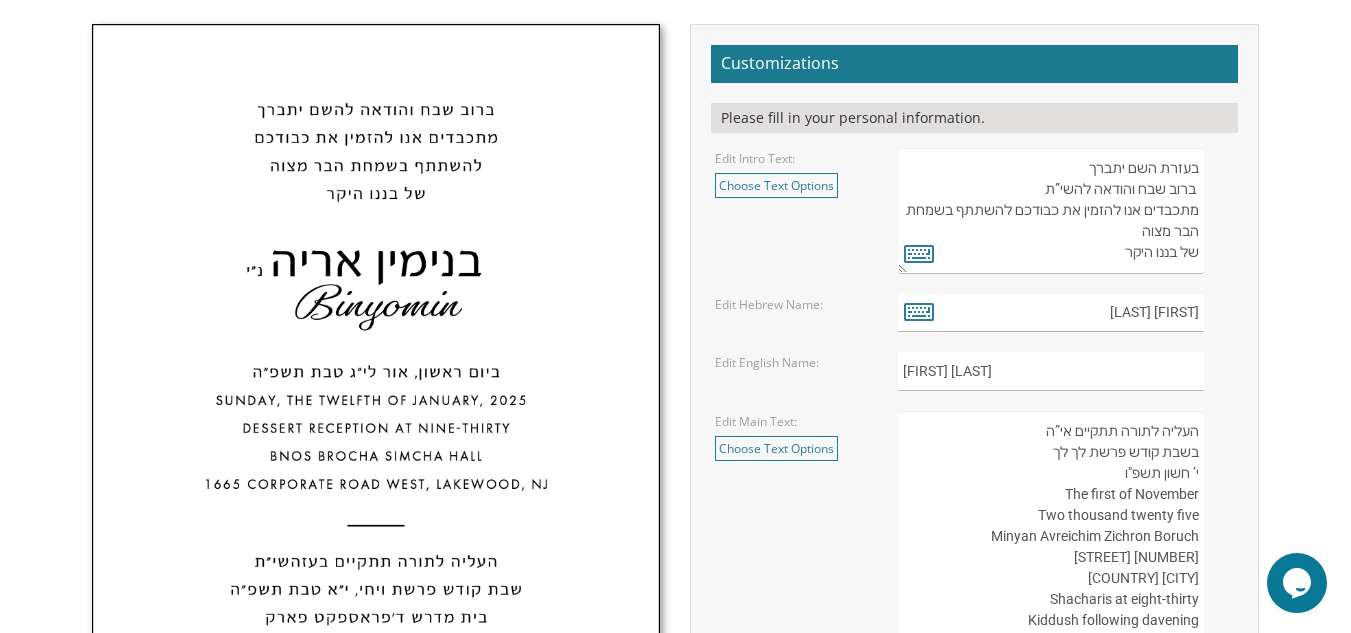 click on "בעזרת השם יתברך
We would be honored to have you
join us at the Seudas Bar Mitzvah
of our dear son" at bounding box center (1051, 211) 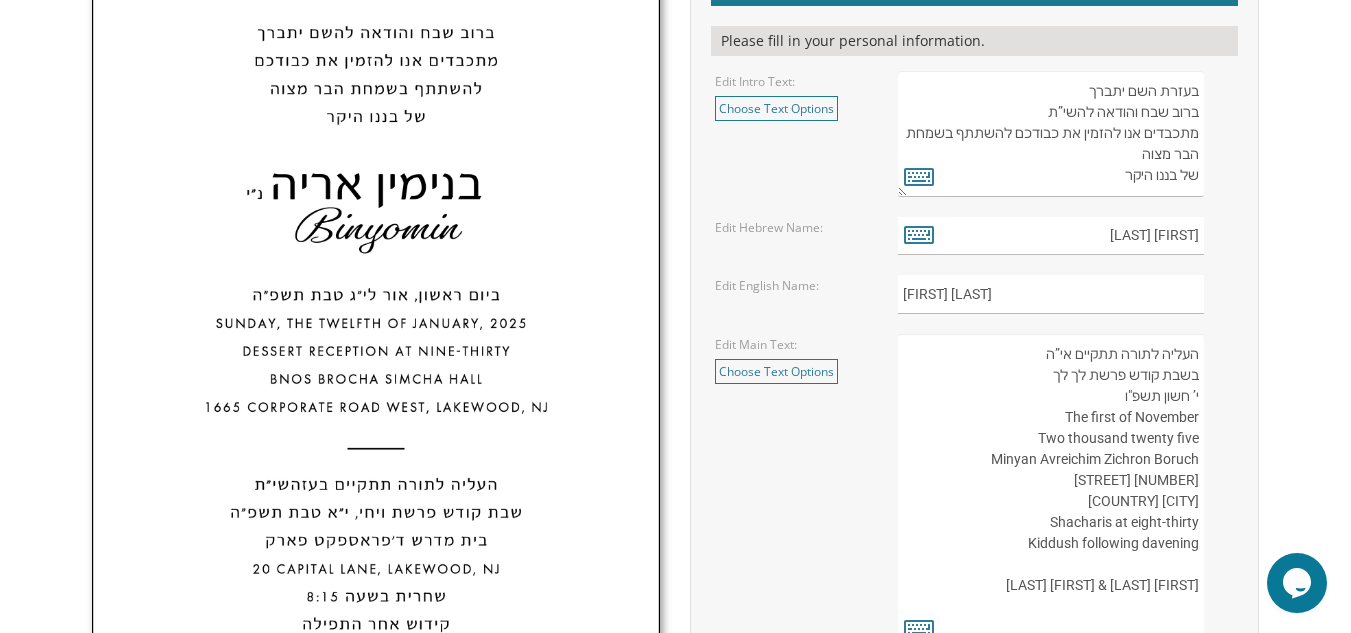 scroll, scrollTop: 677, scrollLeft: 0, axis: vertical 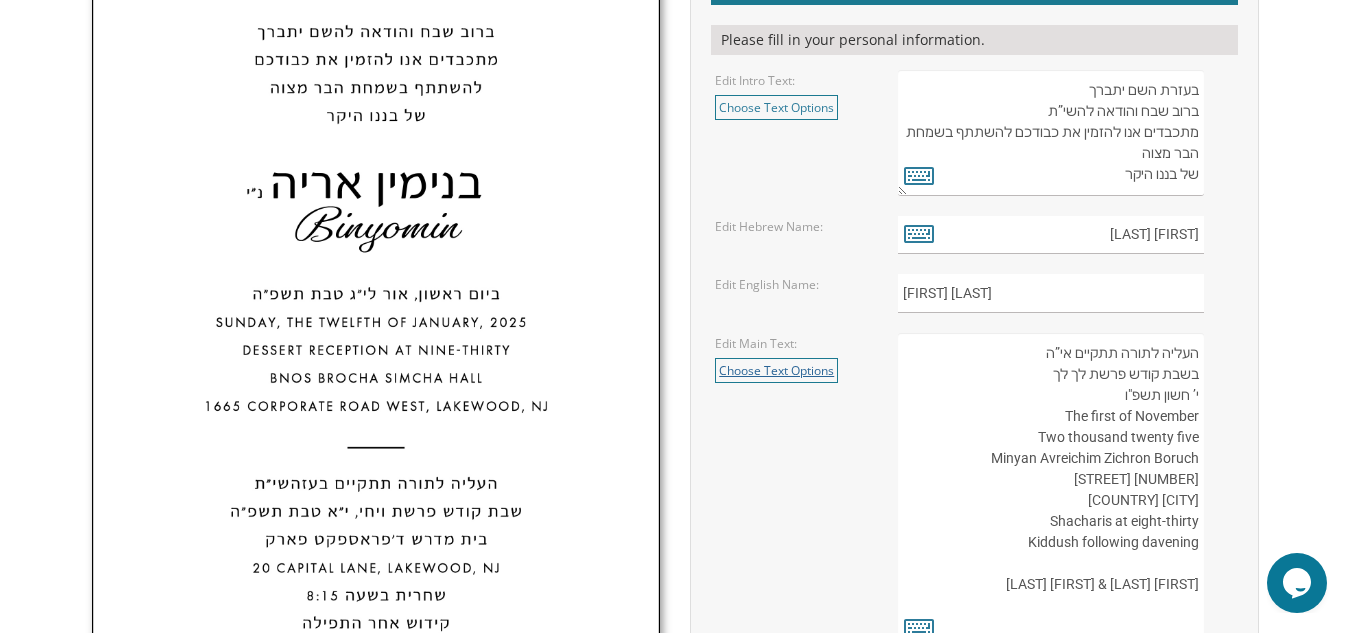 type on "בעזרת השם יתברך
ברוב שבח והודאה להשי”ת
מתכבדים אנו להזמין את כבודכם להשתתף בשמחת הבר מצוה
של בננו היקר" 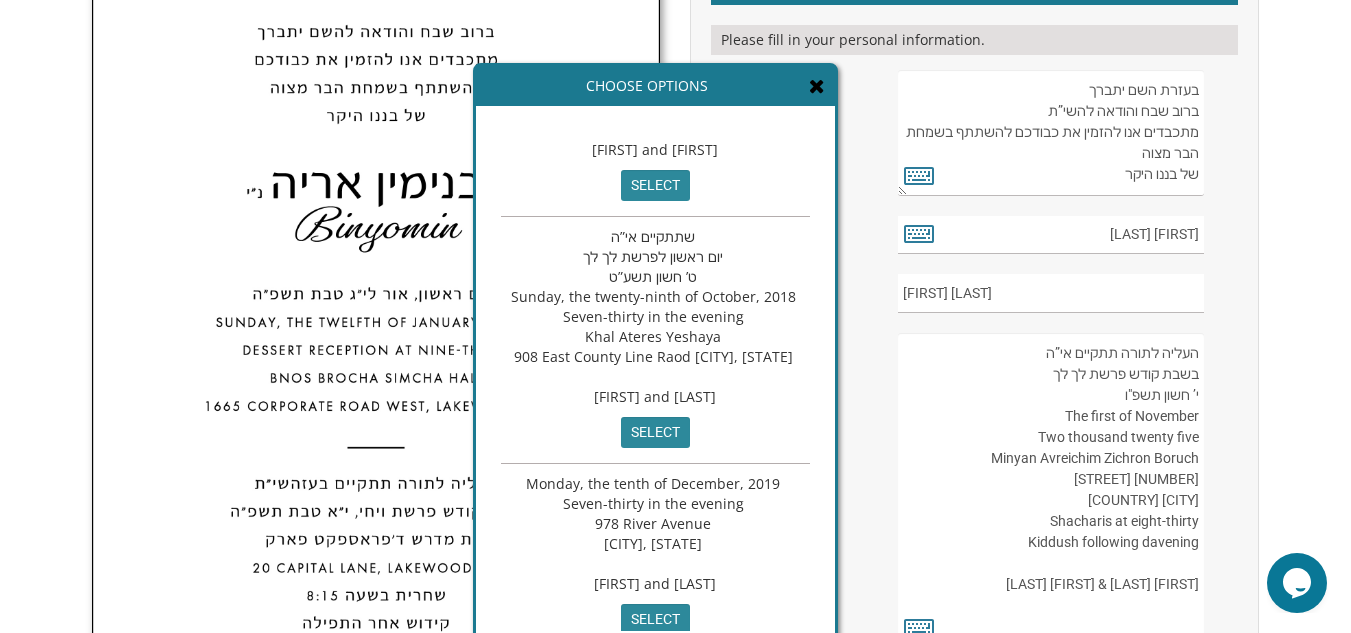 scroll, scrollTop: 225, scrollLeft: 0, axis: vertical 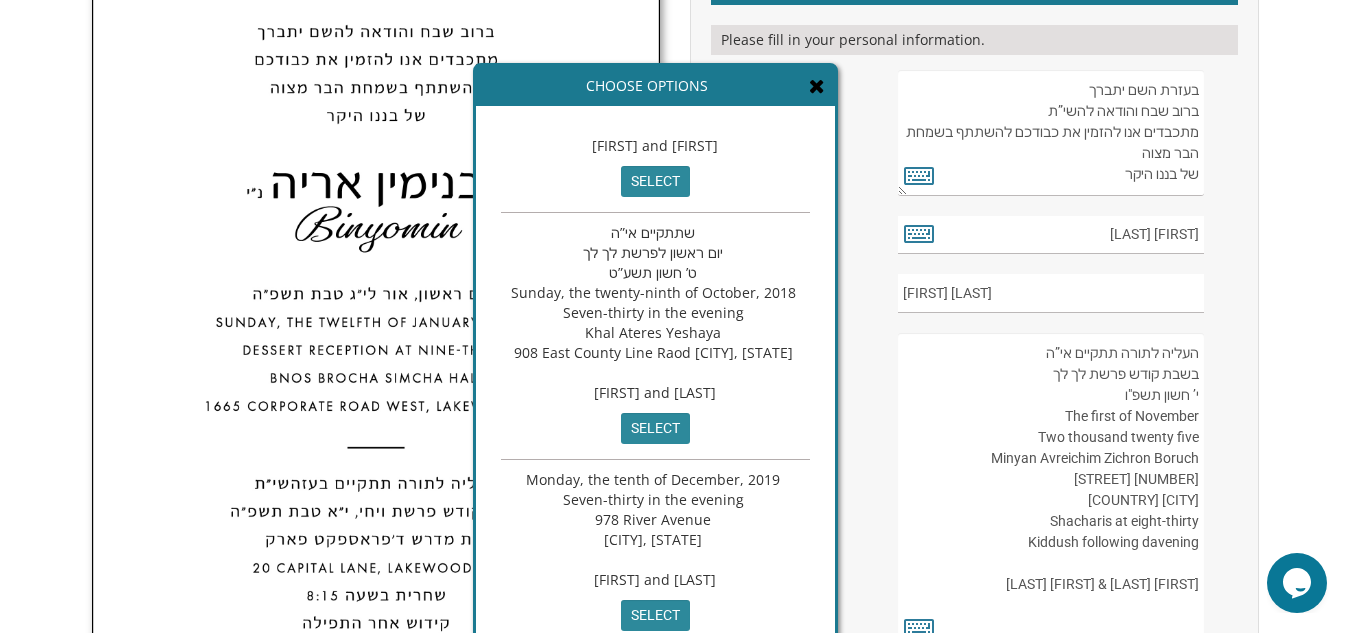 click on "העליה לתורה תתקיים אי”ה
בשבת קודש פרשת לך לך
ח’ חשון תשע”ט
The twenty-eighth of October
Two thousand eighteen
K’hal Rayim Ahuvim
175 Sunset Road
Lakewood, New Jersey
Shacharis at eight-thirty
Kiddush following davening
Chaim and Shani Kohn" at bounding box center [1051, 490] 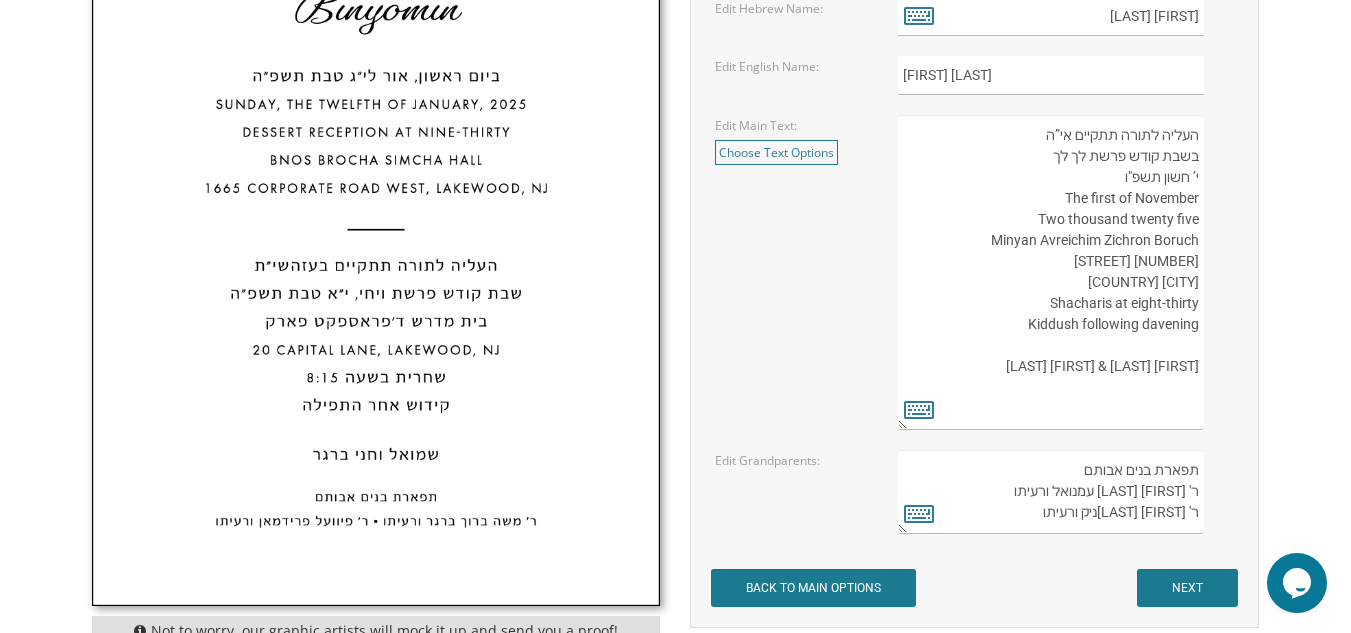 scroll, scrollTop: 902, scrollLeft: 0, axis: vertical 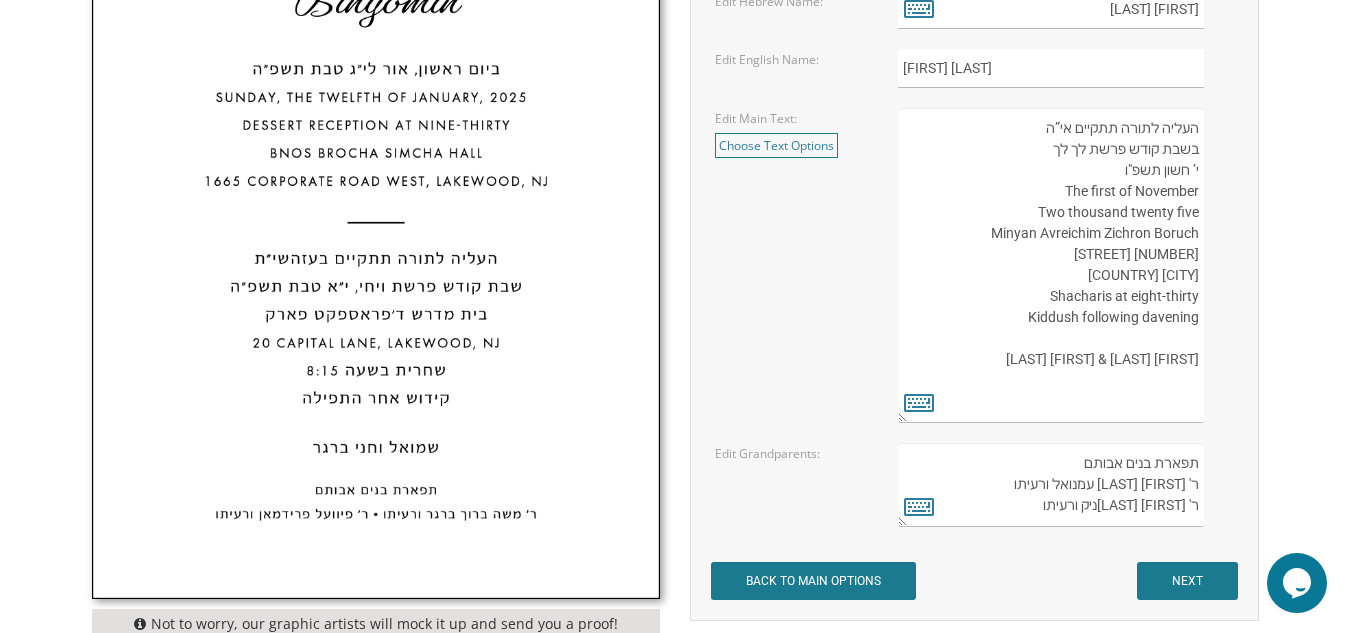 drag, startPoint x: 1131, startPoint y: 300, endPoint x: 1199, endPoint y: 290, distance: 68.73136 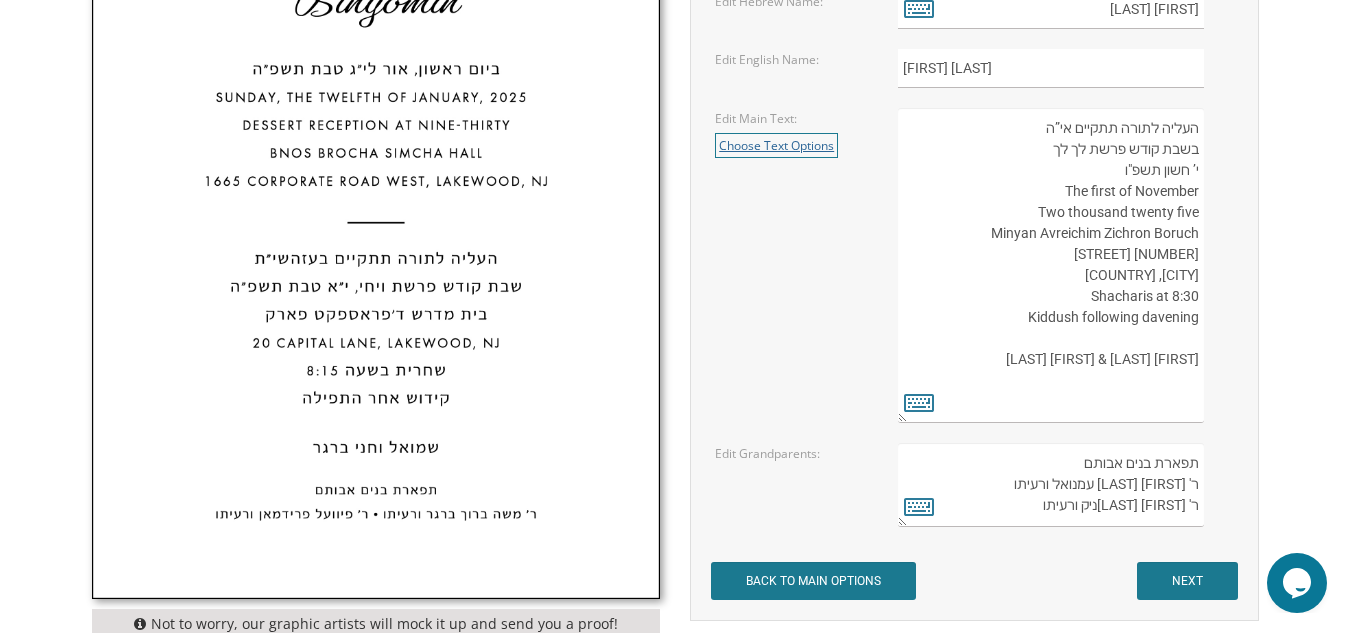 click on "Choose Text Options" at bounding box center (776, 145) 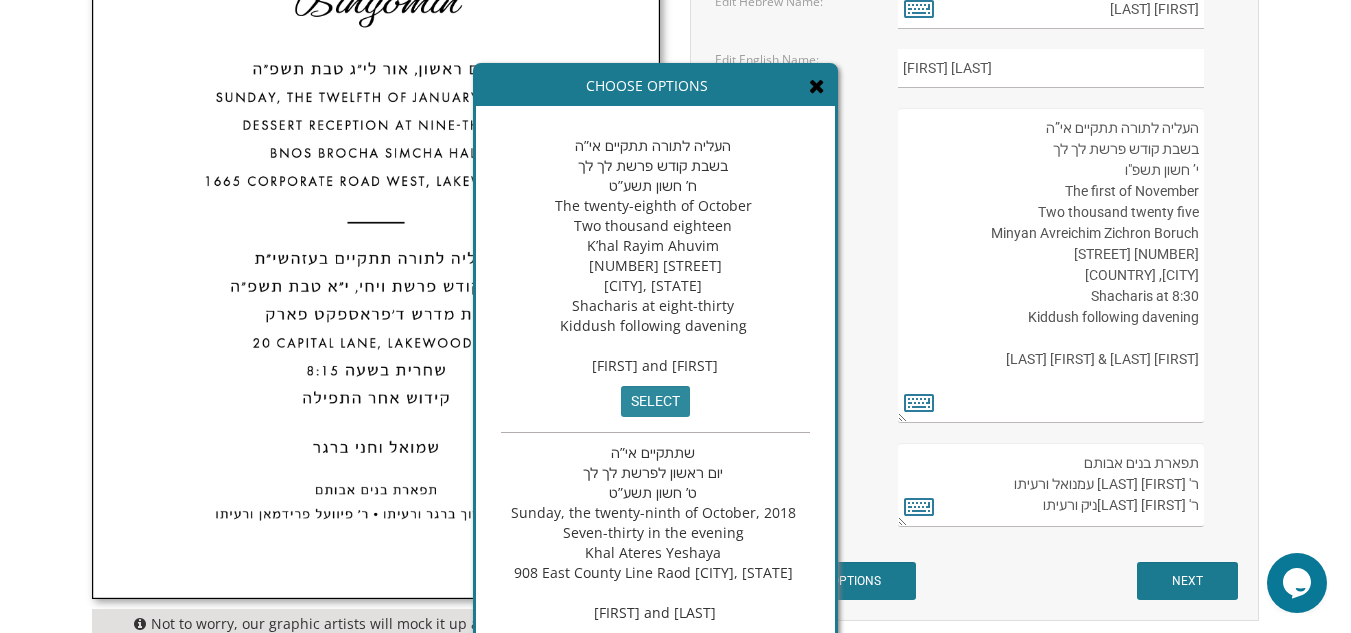 scroll, scrollTop: 0, scrollLeft: 0, axis: both 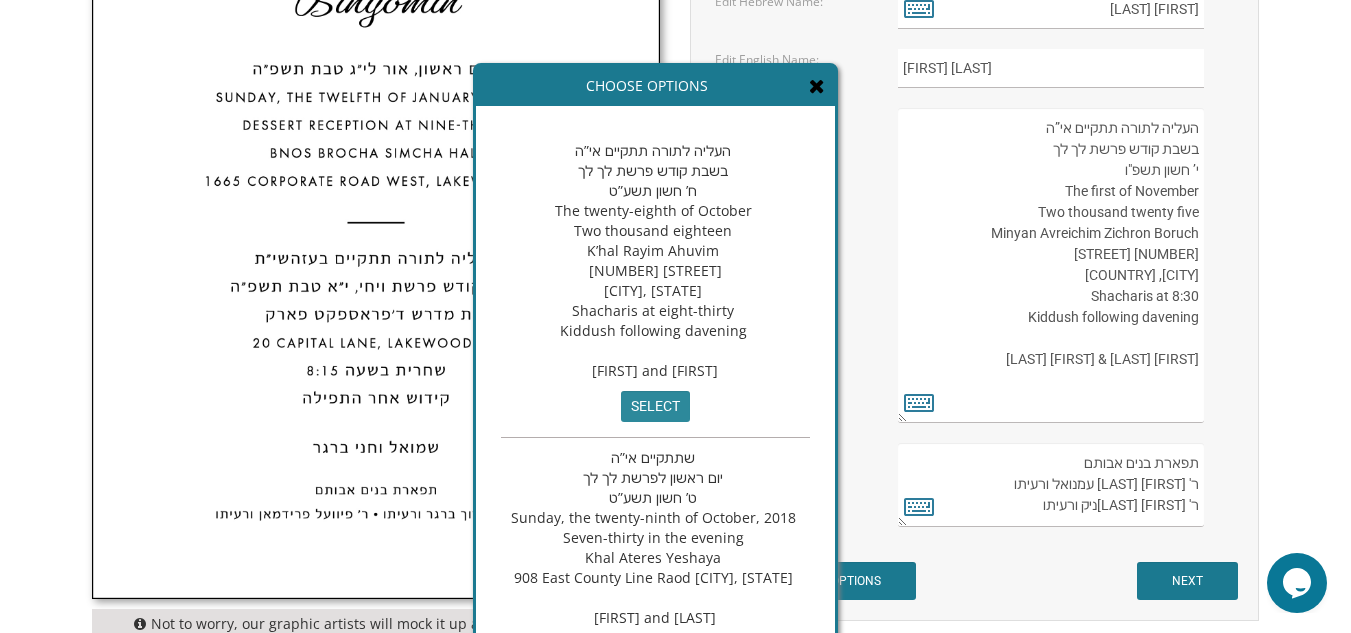 click at bounding box center (817, 86) 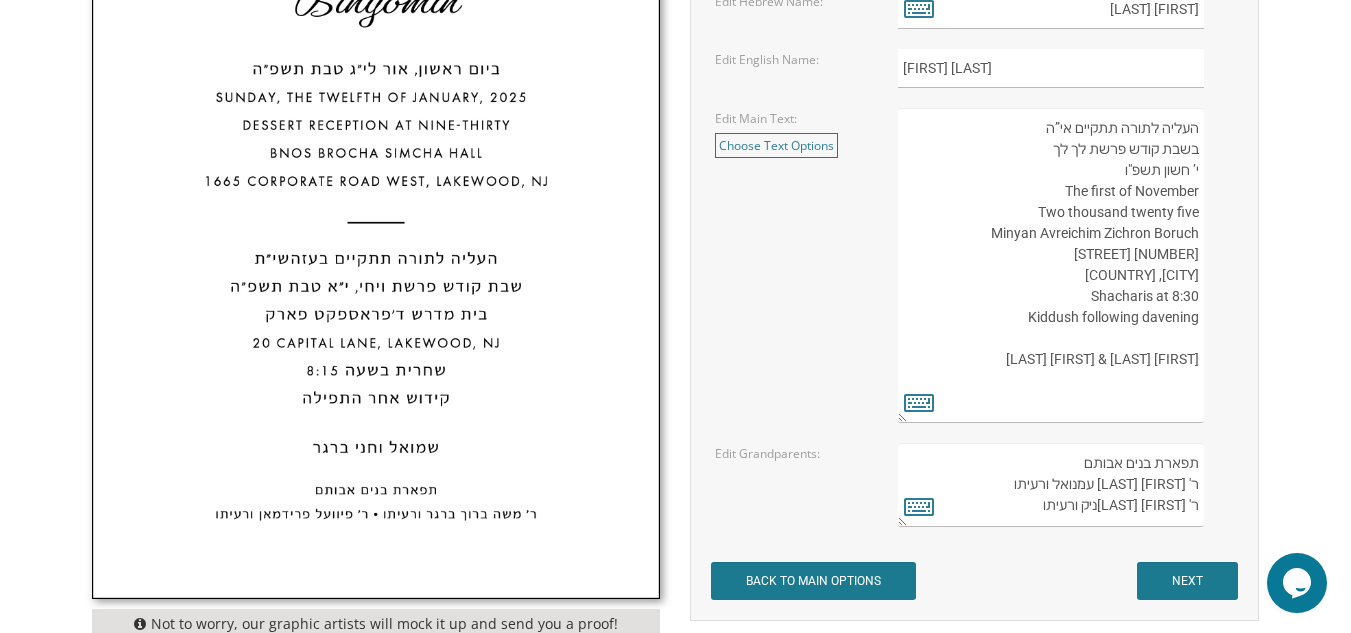 drag, startPoint x: 1062, startPoint y: 188, endPoint x: 1201, endPoint y: 219, distance: 142.41489 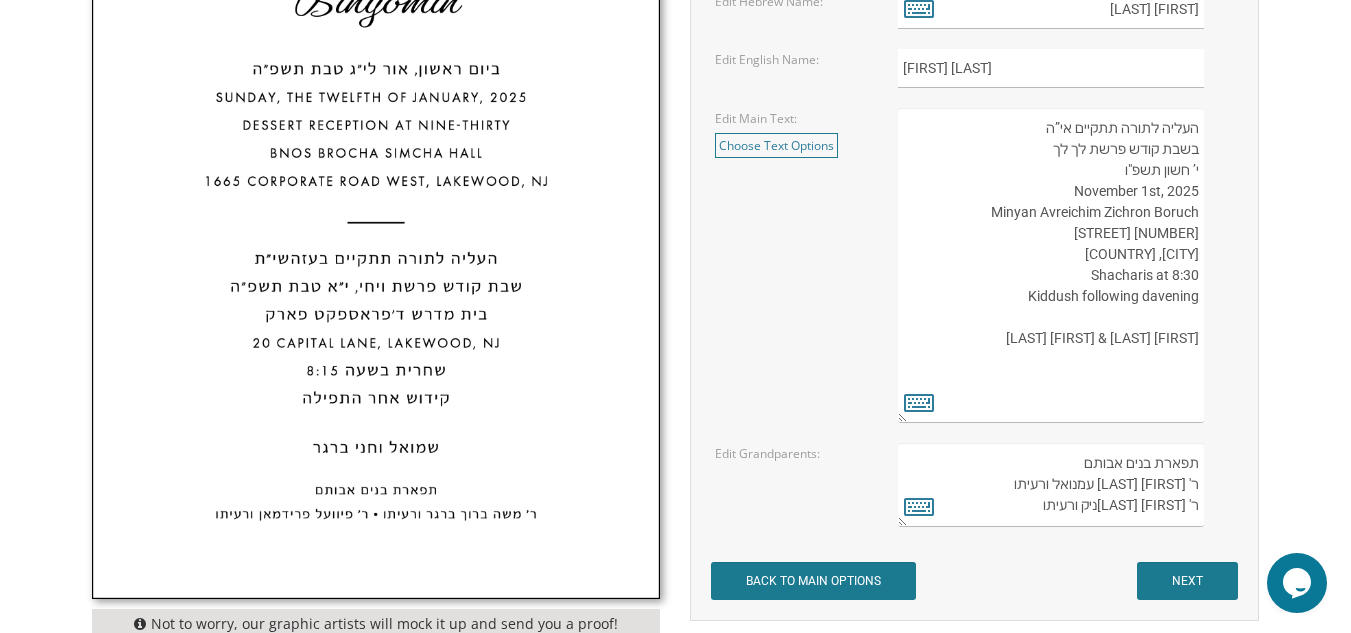 drag, startPoint x: 989, startPoint y: 211, endPoint x: 1025, endPoint y: 220, distance: 37.107952 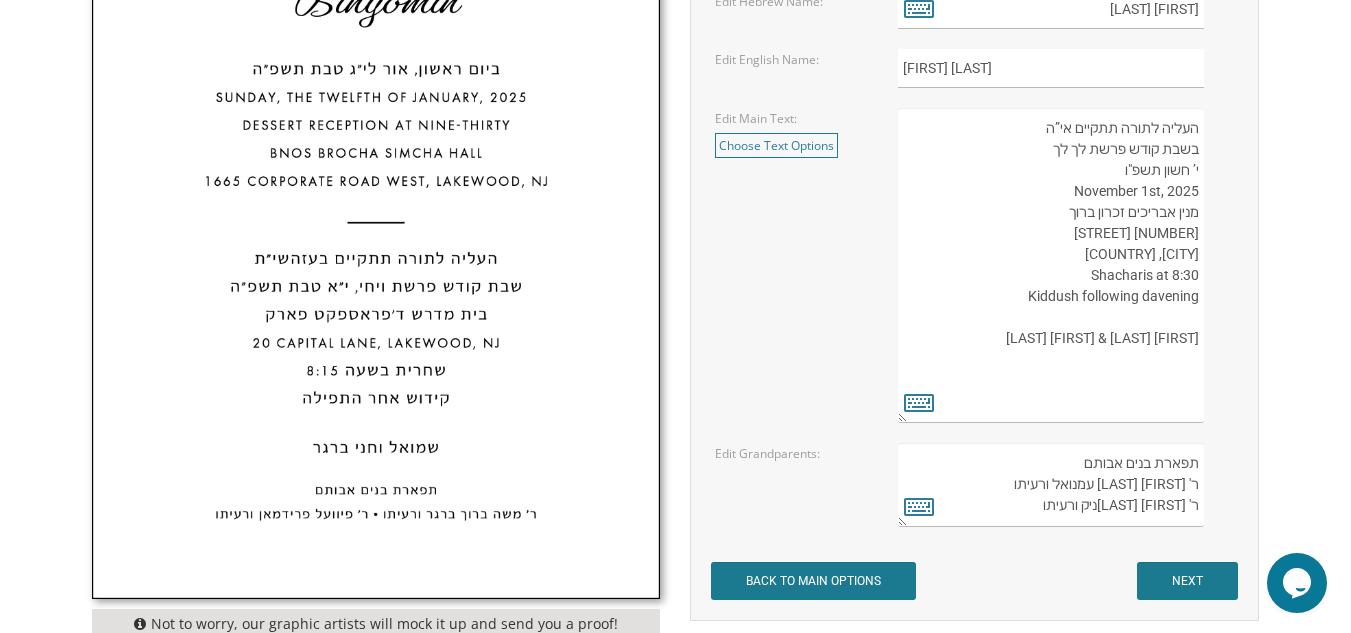 click on "העליה לתורה תתקיים אי”ה
בשבת קודש פרשת לך לך
ח’ חשון תשע”ט
The twenty-eighth of October
Two thousand eighteen
K’hal Rayim Ahuvim
175 Sunset Road
Lakewood, New Jersey
Shacharis at eight-thirty
Kiddush following davening
Chaim and Shani Kohn" at bounding box center (1051, 265) 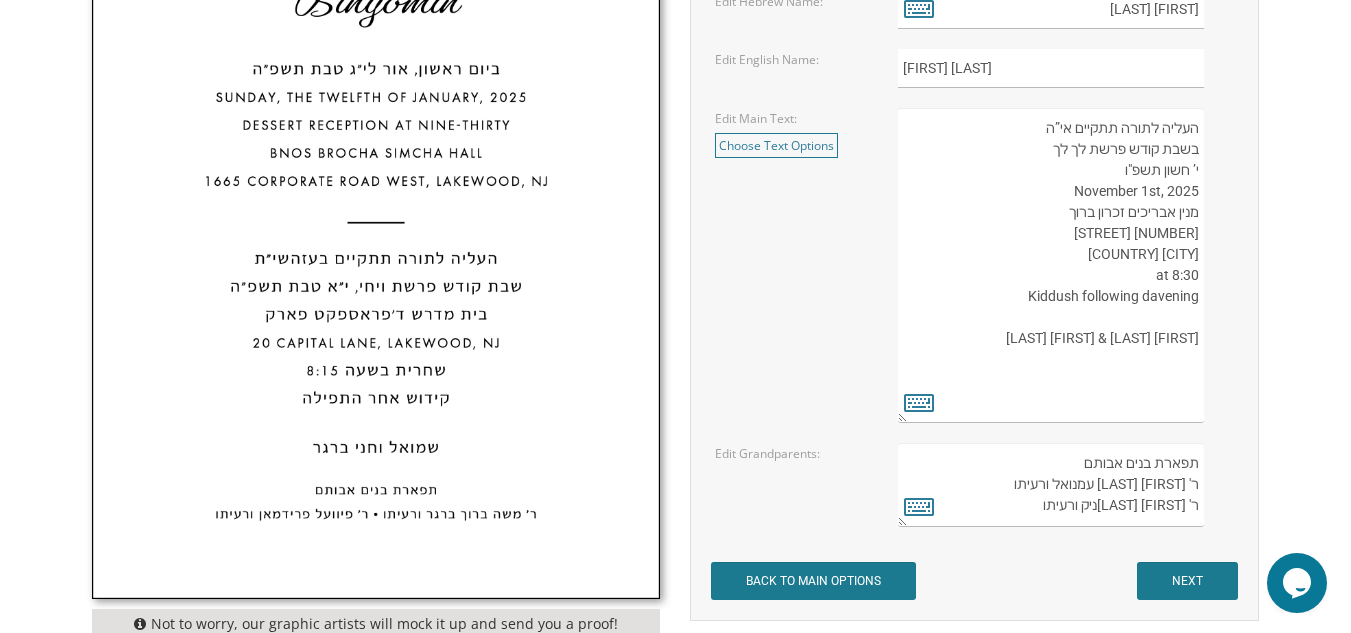 drag, startPoint x: 1169, startPoint y: 276, endPoint x: 1159, endPoint y: 275, distance: 10.049875 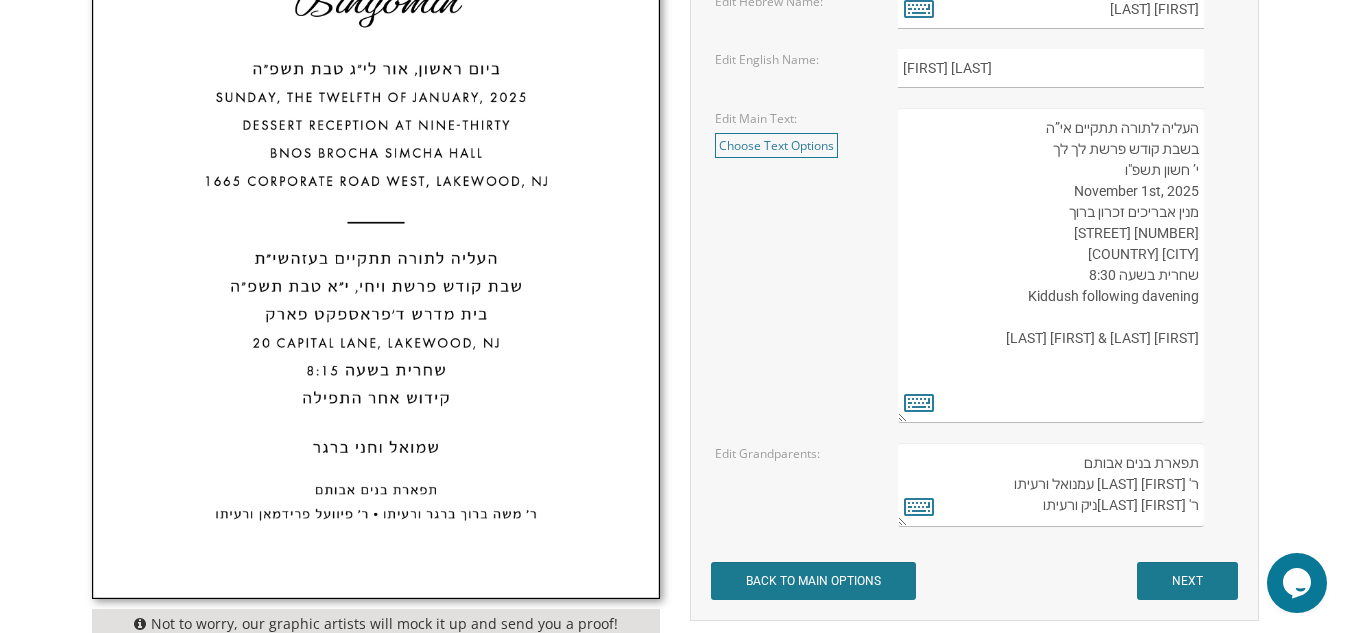 drag, startPoint x: 1030, startPoint y: 296, endPoint x: 1203, endPoint y: 293, distance: 173.02602 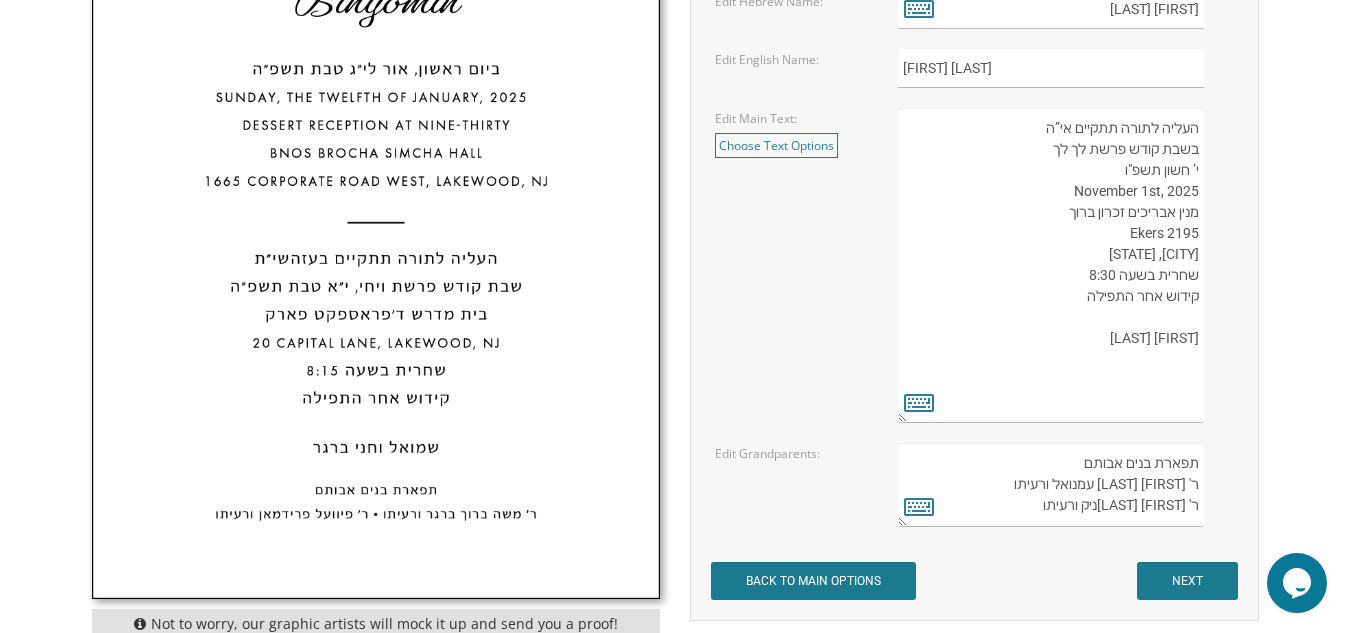 drag, startPoint x: 985, startPoint y: 337, endPoint x: 1201, endPoint y: 337, distance: 216 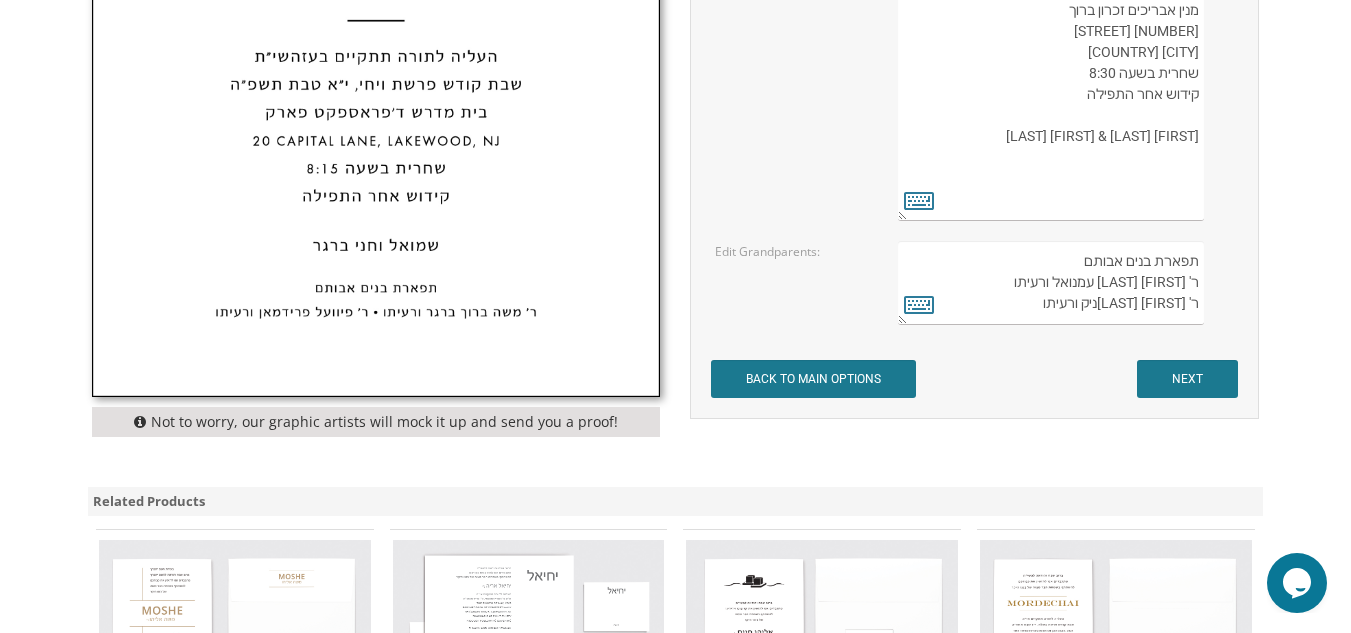 scroll, scrollTop: 1112, scrollLeft: 0, axis: vertical 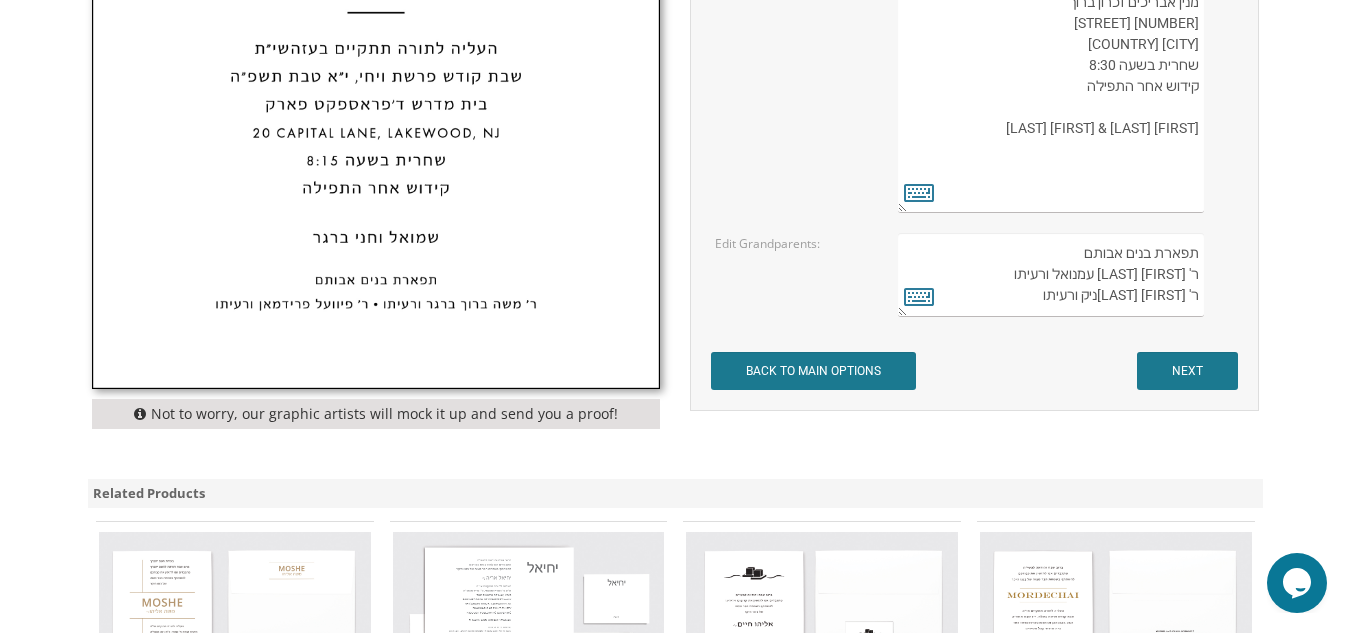 type on "העליה לתורה תתקיים אי”ה
בשבת קודש פרשת לך לך
י’ חשון תשפ"ו
November 1st, 2025
מנין אבריכים זכרון ברוך
2195 Ekers
Montreal Canada
שחרית בשעה 8:30
קידוש אחר התפילה
יקותיאל יהודה ויהודית פלאטניק" 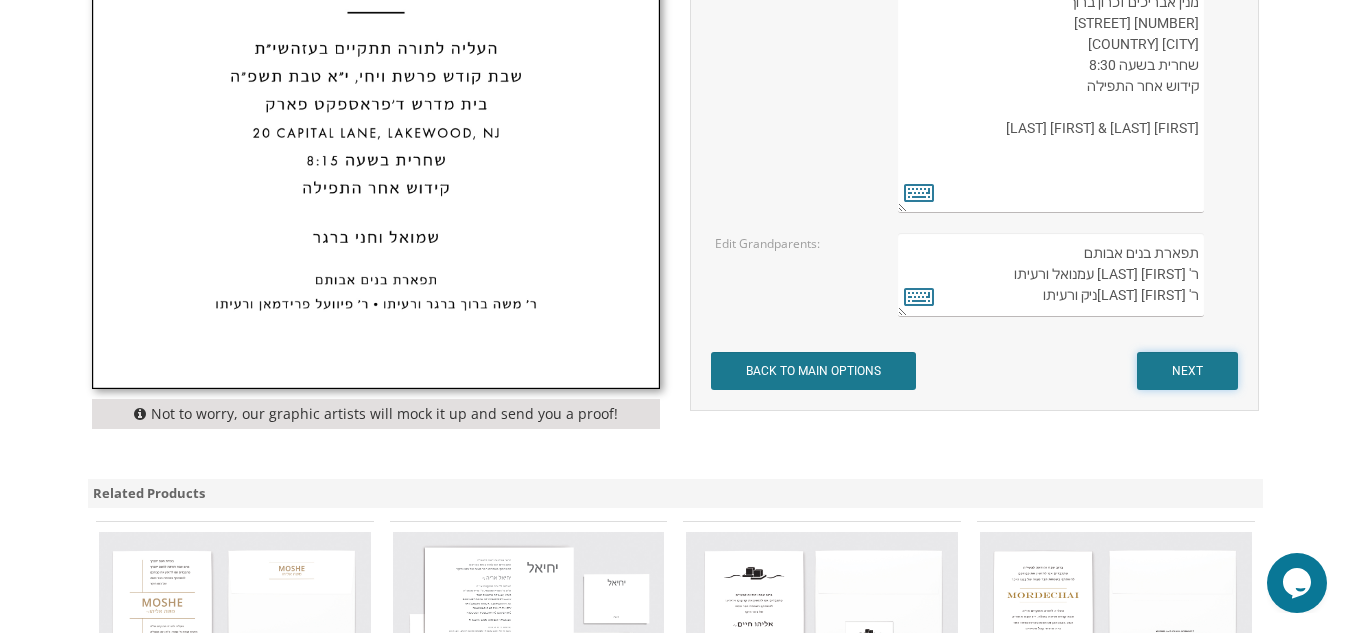 click on "NEXT" at bounding box center [1187, 371] 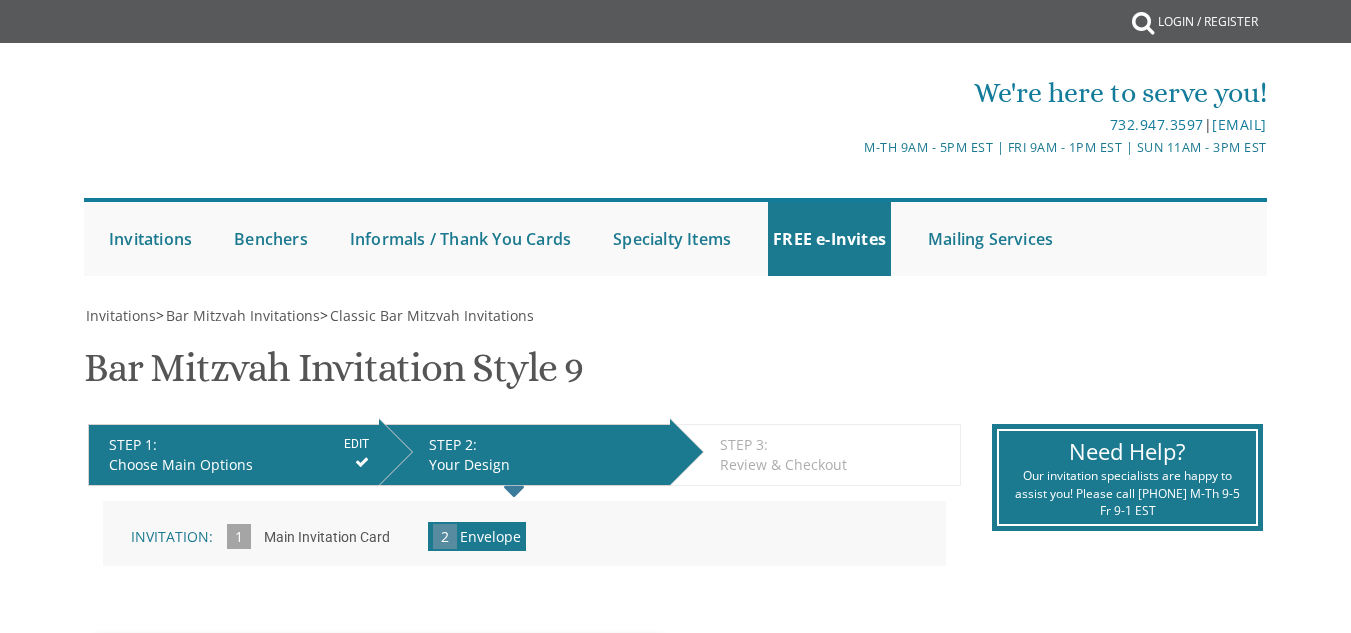 scroll, scrollTop: 0, scrollLeft: 0, axis: both 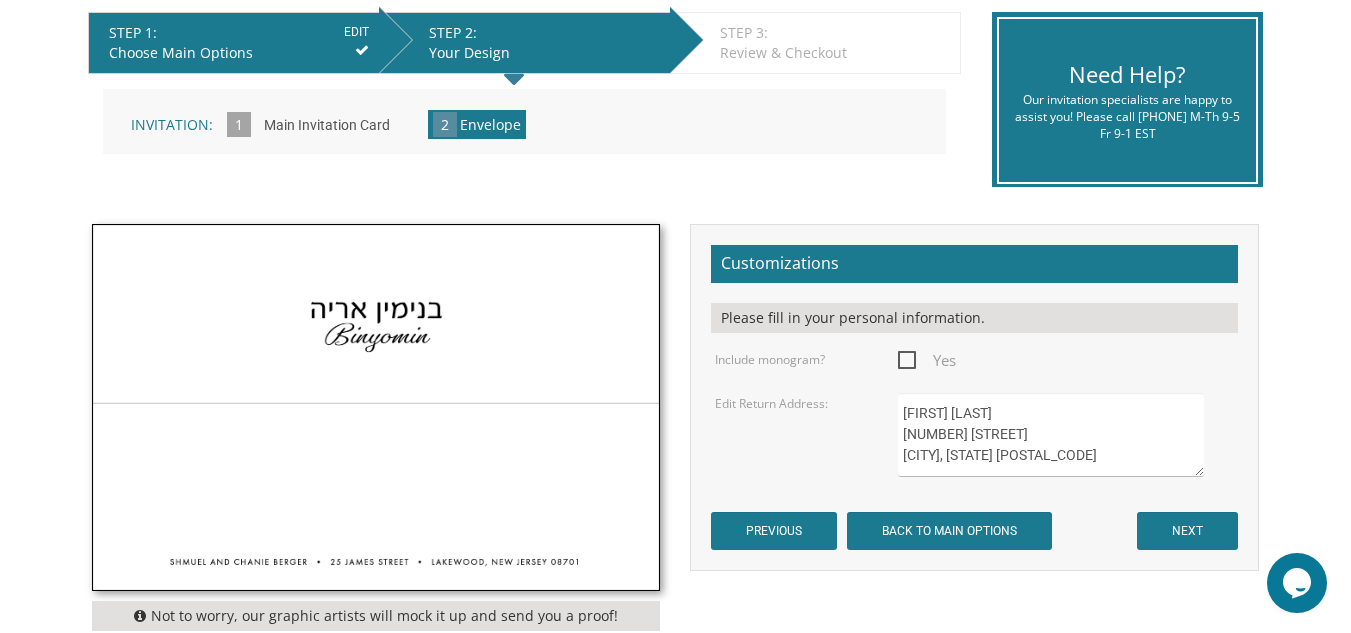 drag, startPoint x: 1075, startPoint y: 413, endPoint x: 907, endPoint y: 414, distance: 168.00298 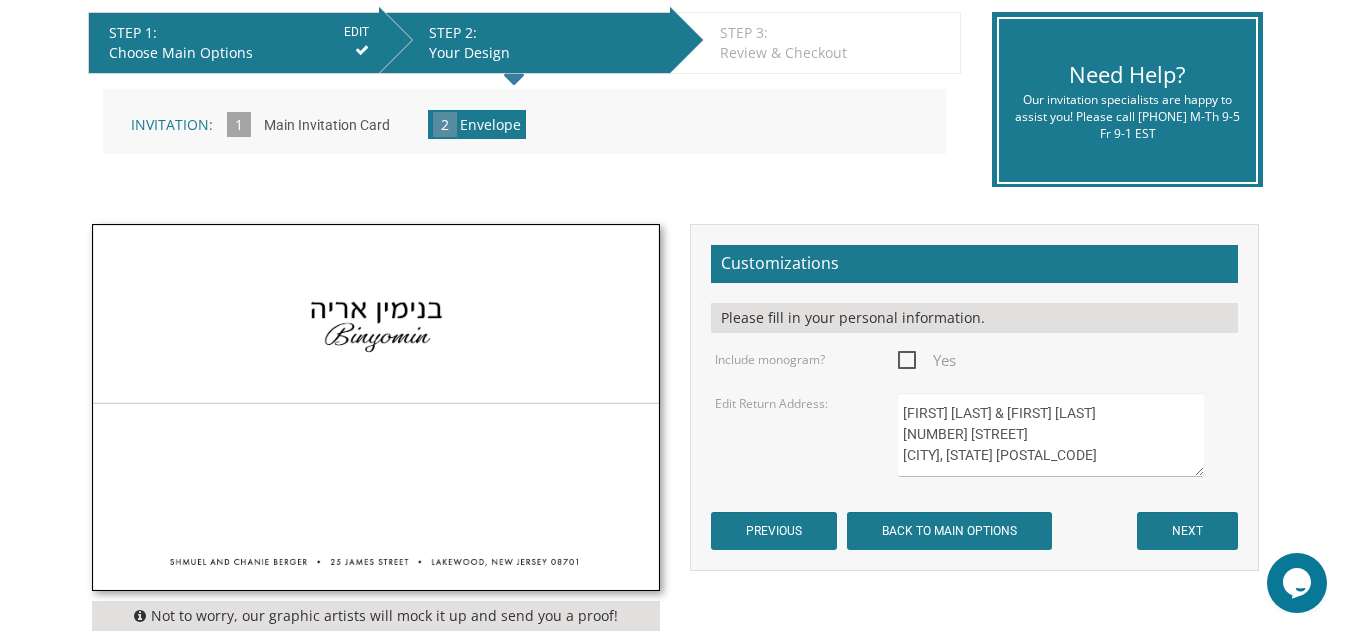 drag, startPoint x: 1006, startPoint y: 438, endPoint x: 905, endPoint y: 440, distance: 101.0198 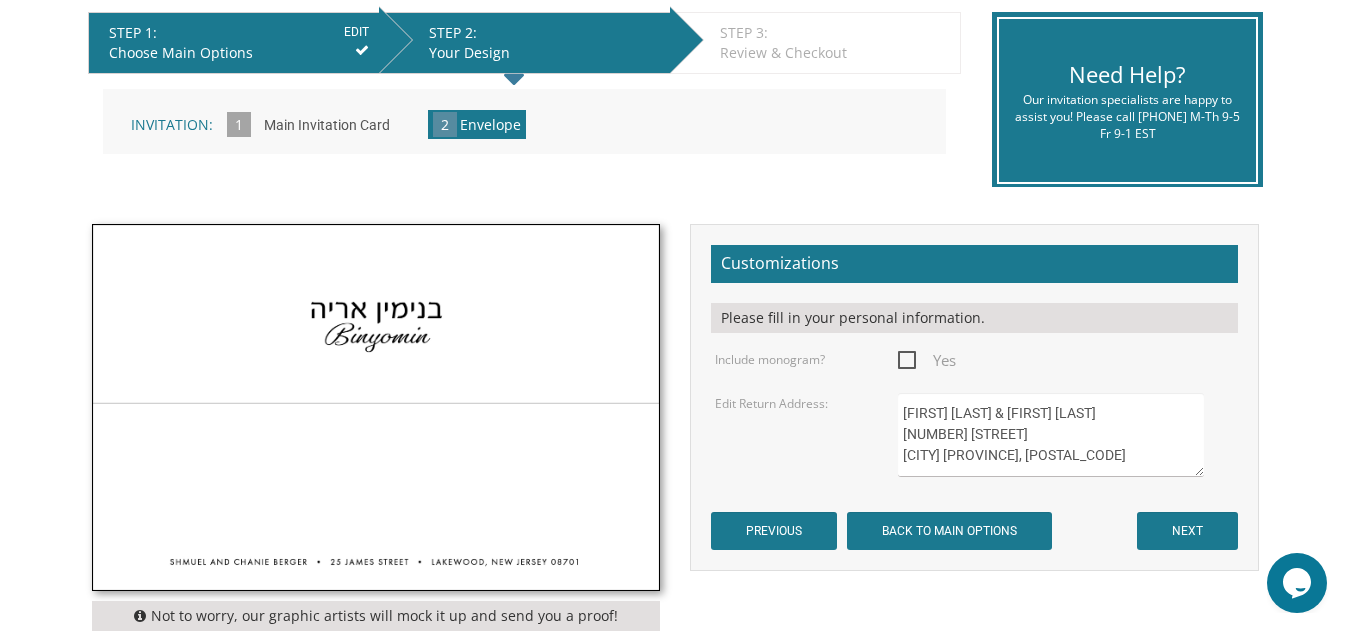 type on "[FIRST] [LAST] & [FIRST] [LAST]
[NUMBER] [STREET]
[CITY] [PROVINCE], [POSTAL_CODE]" 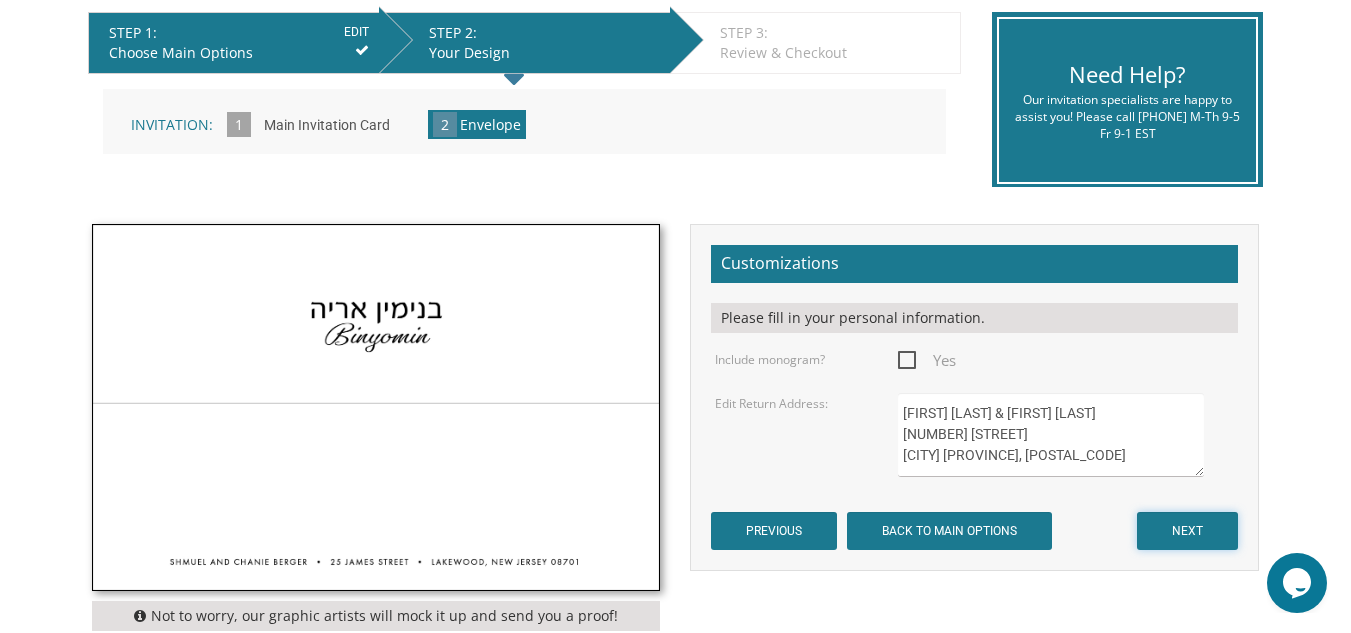 click on "NEXT" at bounding box center [1187, 531] 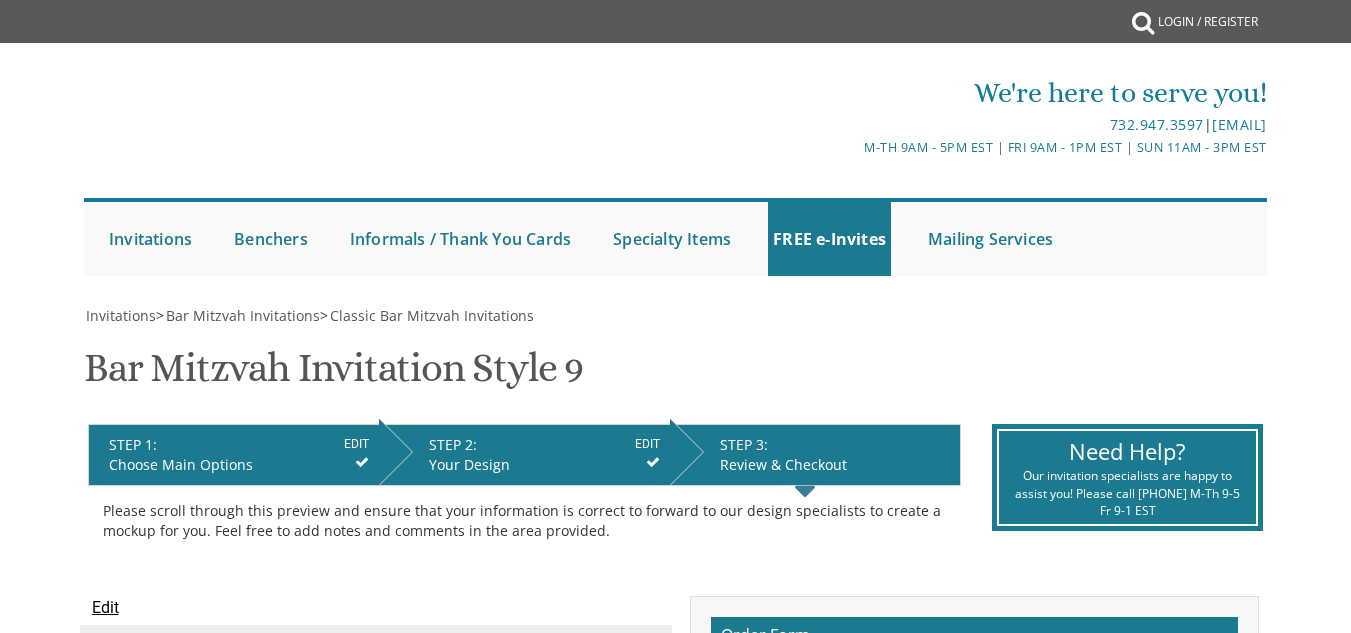 scroll, scrollTop: 0, scrollLeft: 0, axis: both 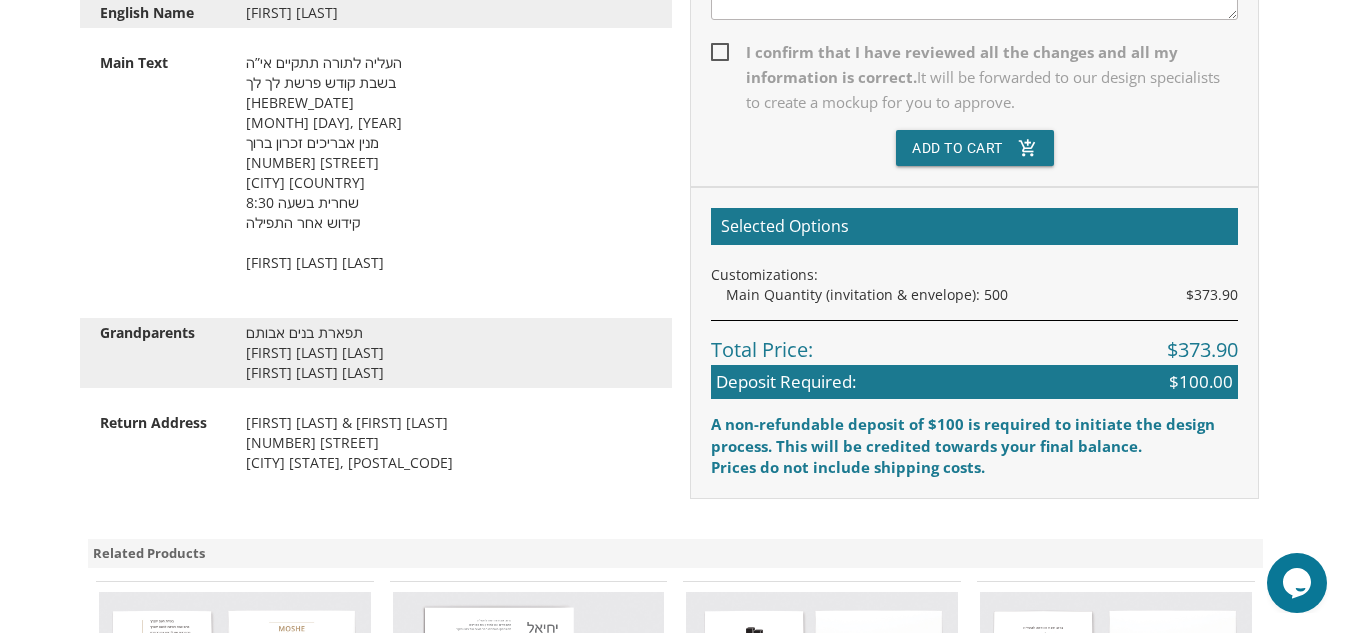 click on "My Cart
{{shoppingcart.totalQuantityDisplay}}
Total:
{{shoppingcart.subtotal}}
{{shoppingcart.total}}
{{shoppingcartitem.description}}
Qty. {{shoppingcartitem.quantity}}
{{productoption.name}}" at bounding box center (675, 222) 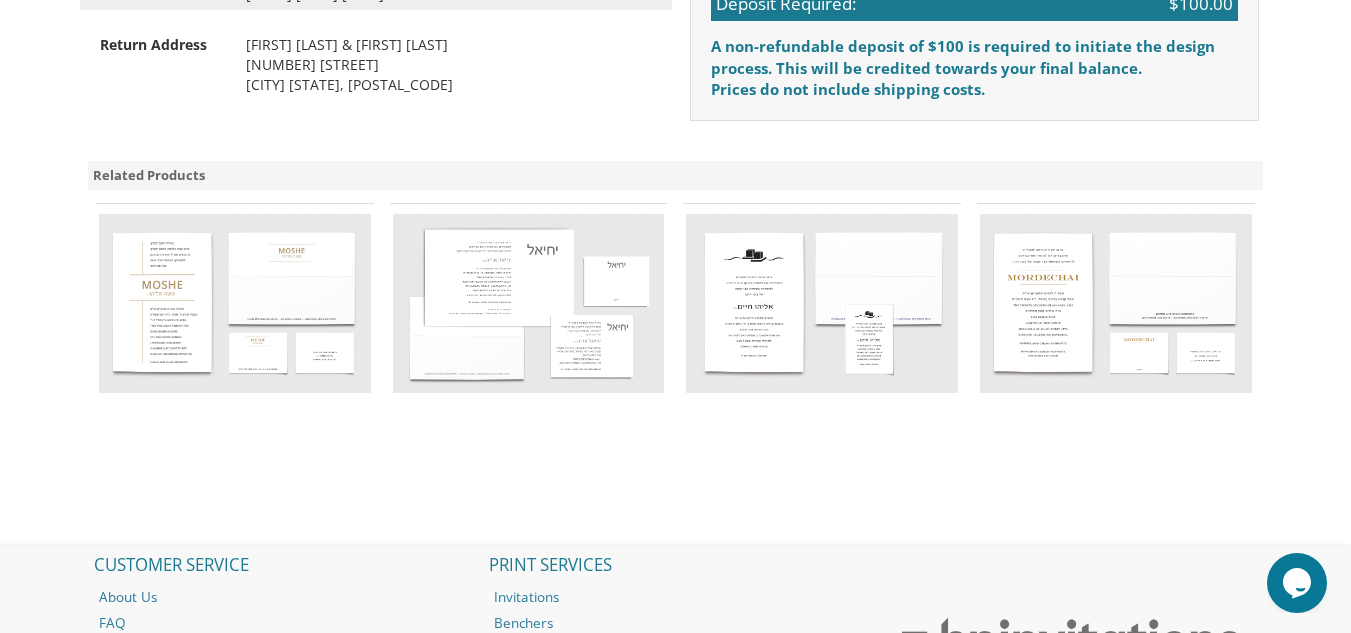 scroll, scrollTop: 1385, scrollLeft: 0, axis: vertical 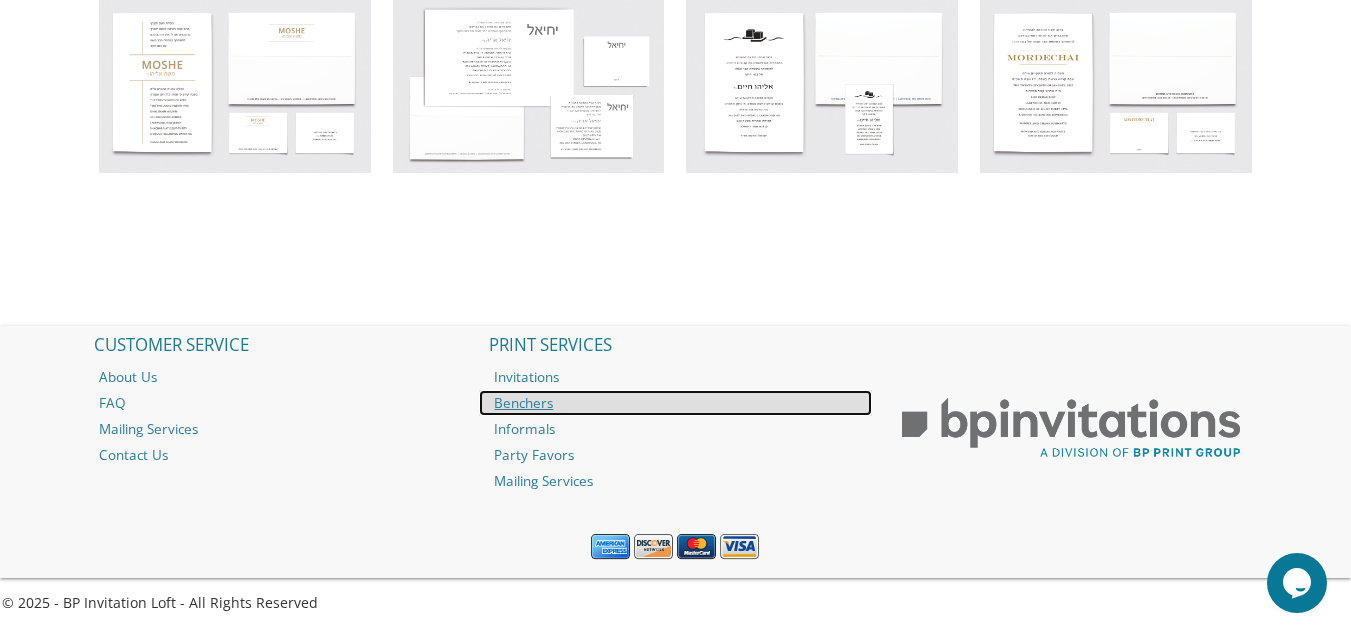 click on "Benchers" at bounding box center [675, 403] 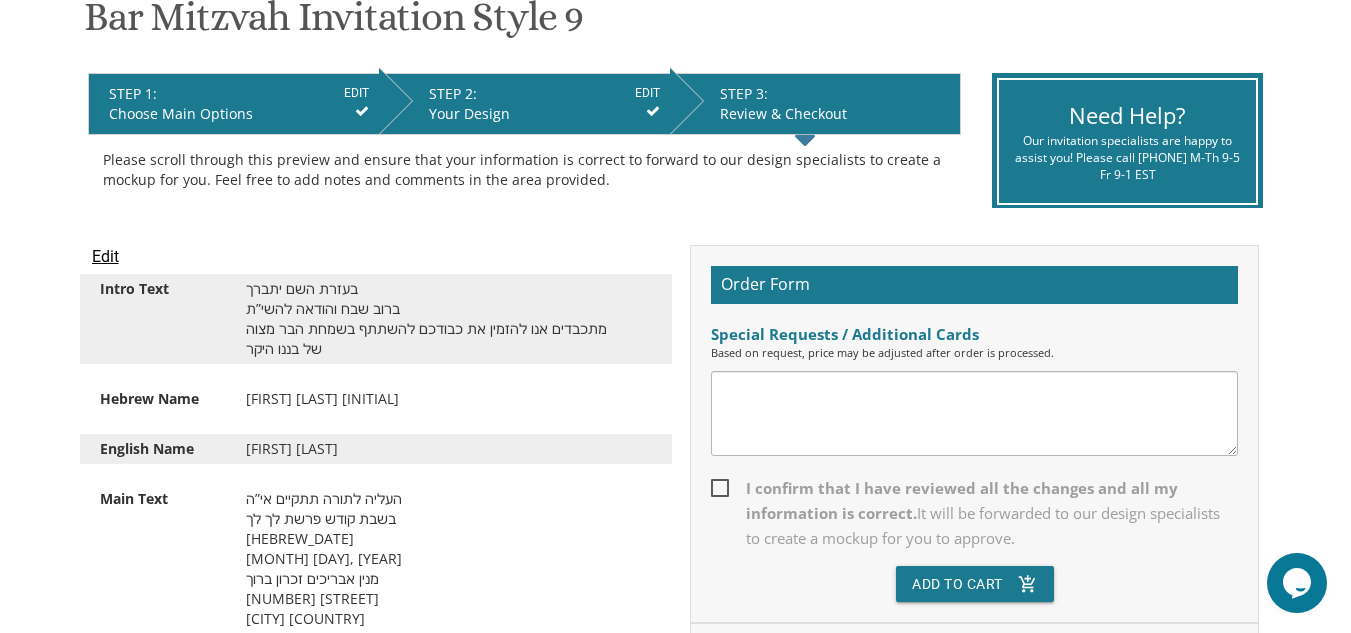scroll, scrollTop: 10, scrollLeft: 0, axis: vertical 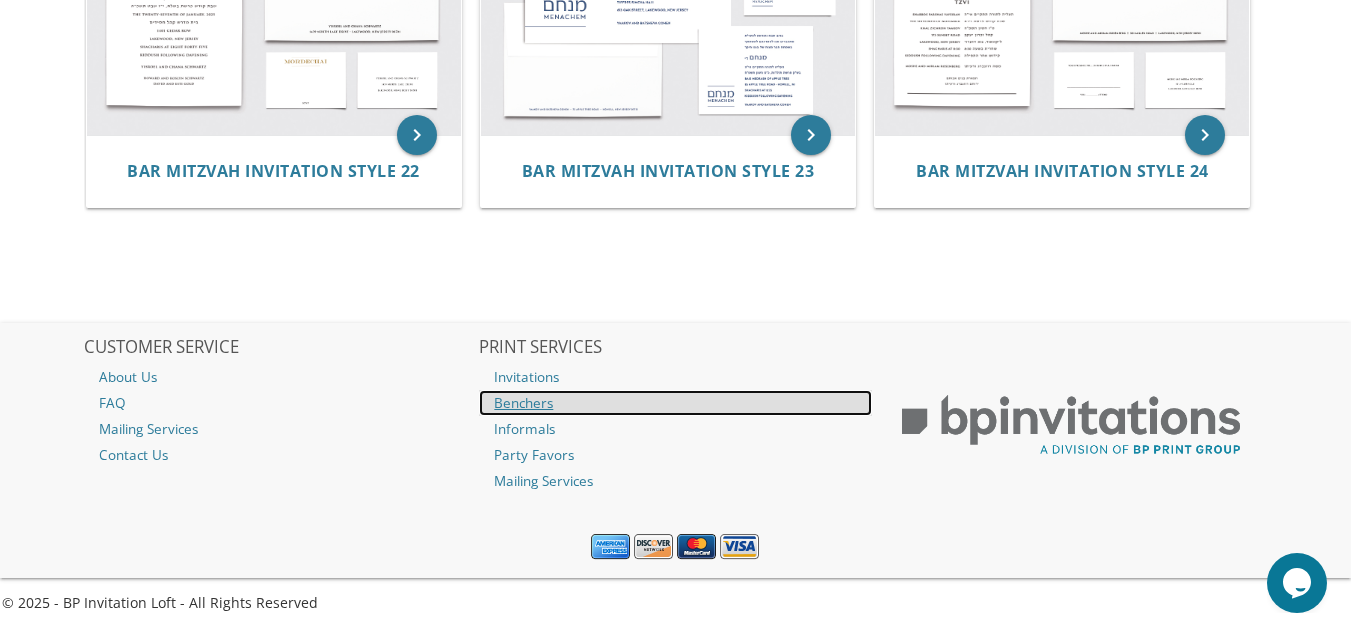 click on "Benchers" at bounding box center [675, 403] 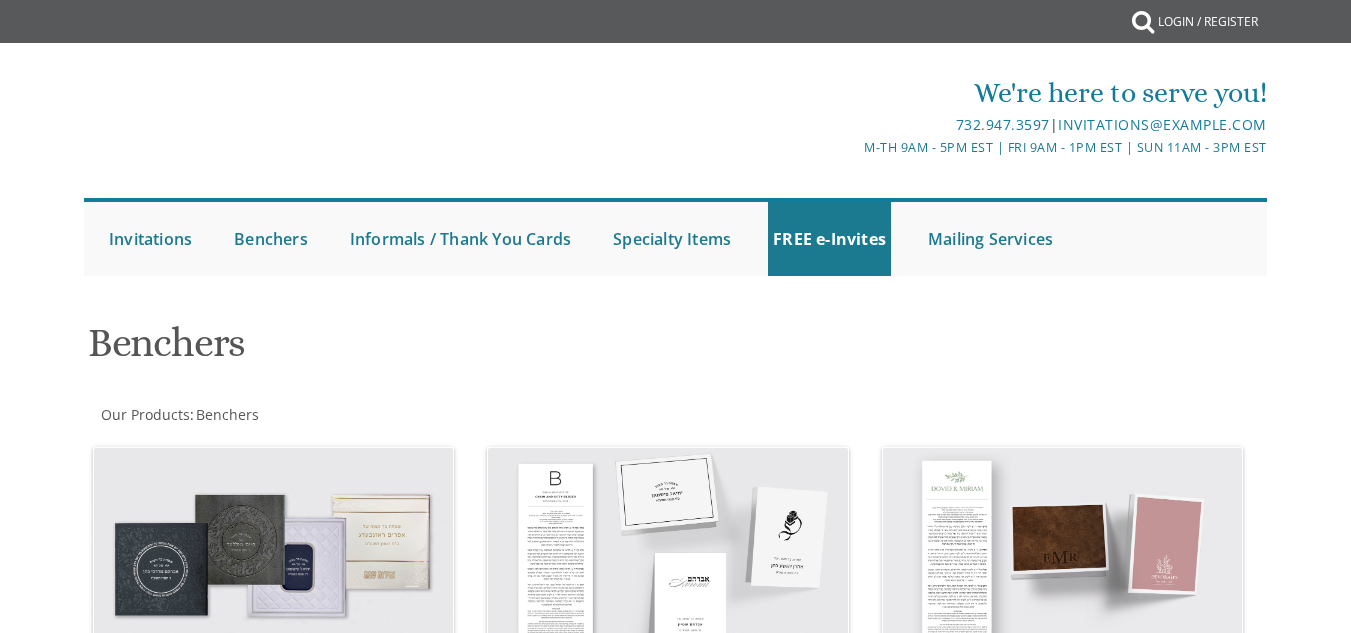scroll, scrollTop: 0, scrollLeft: 0, axis: both 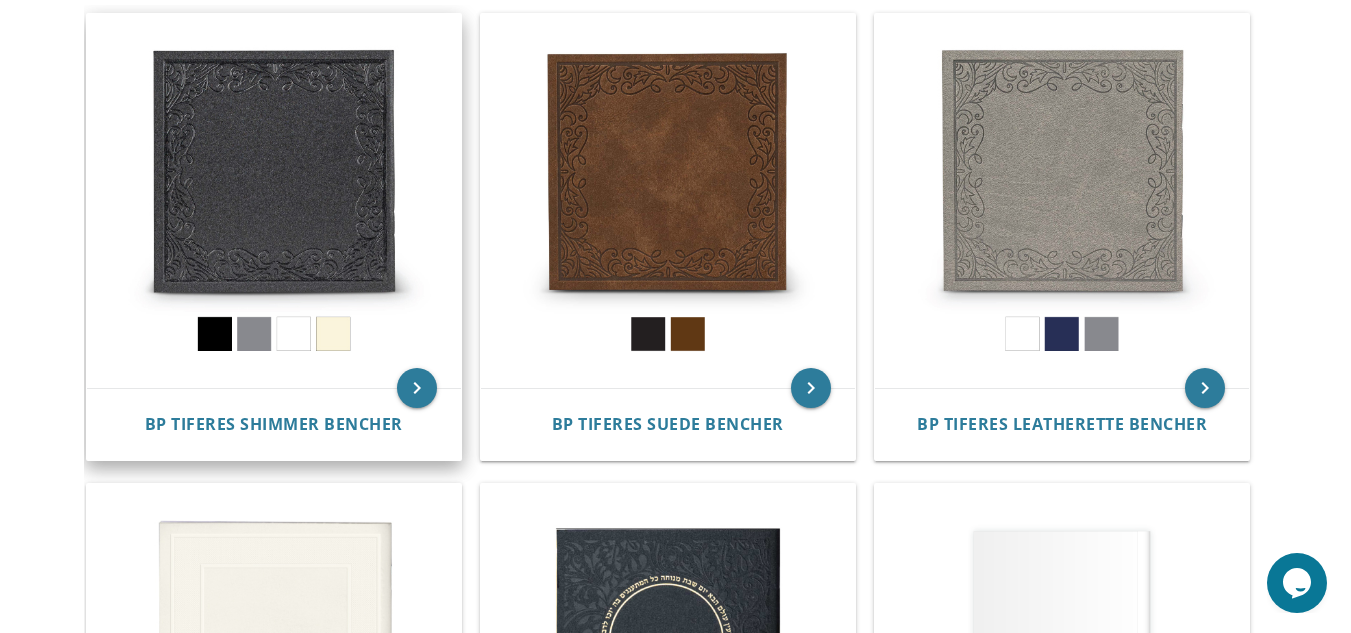 click at bounding box center [274, 201] 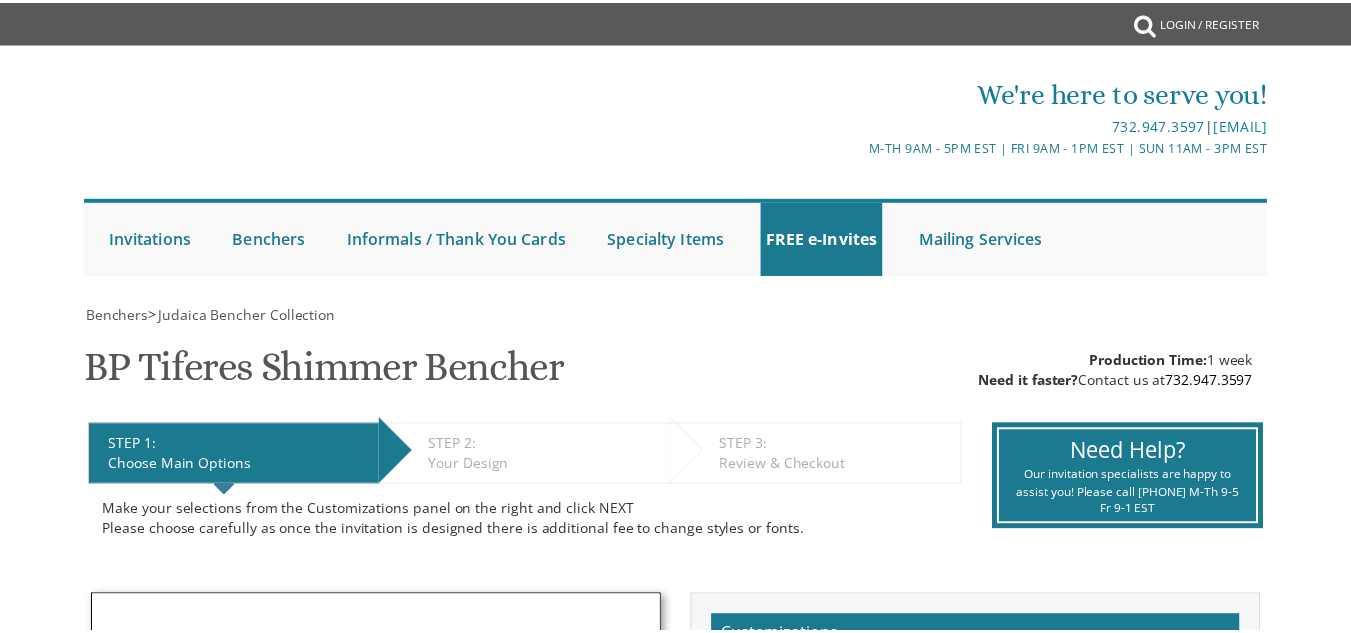 scroll, scrollTop: 0, scrollLeft: 0, axis: both 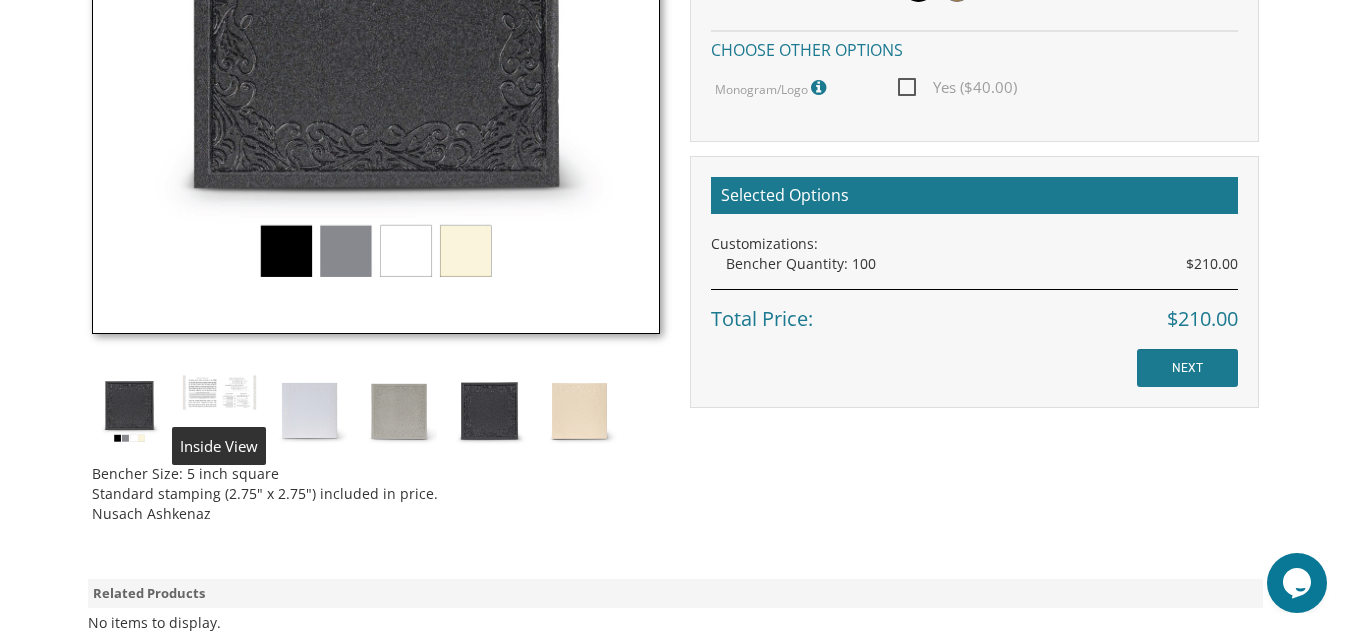 click at bounding box center (219, 393) 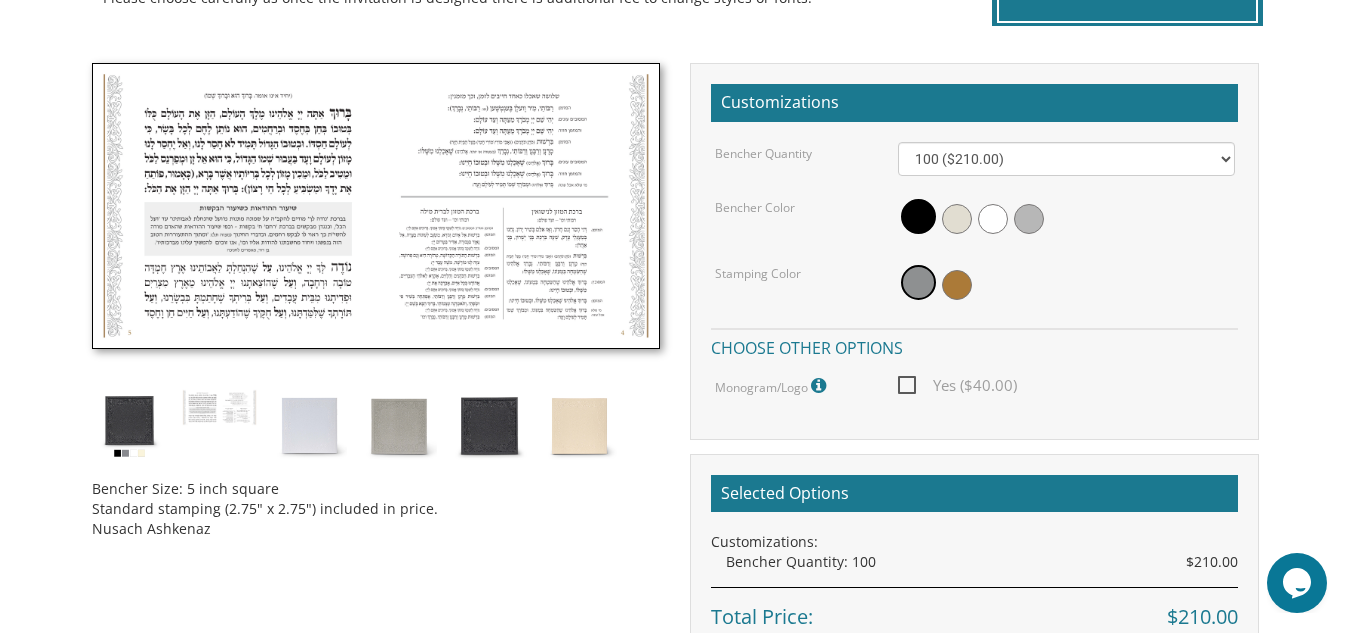 scroll, scrollTop: 520, scrollLeft: 0, axis: vertical 